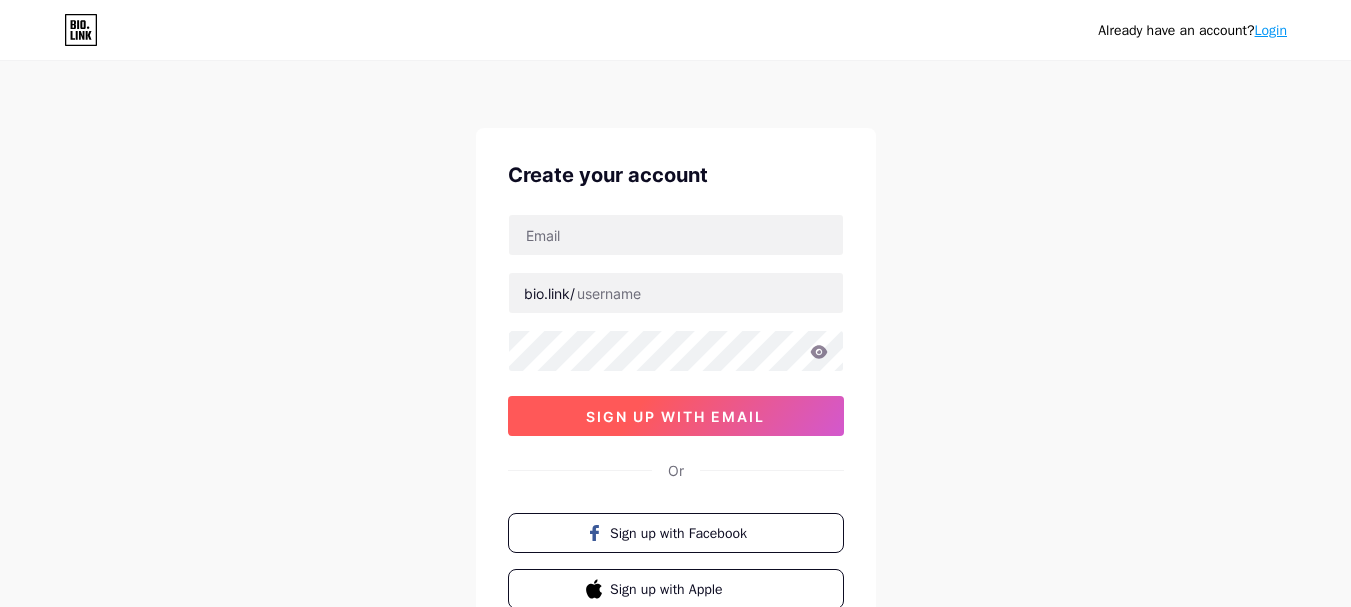 scroll, scrollTop: 0, scrollLeft: 0, axis: both 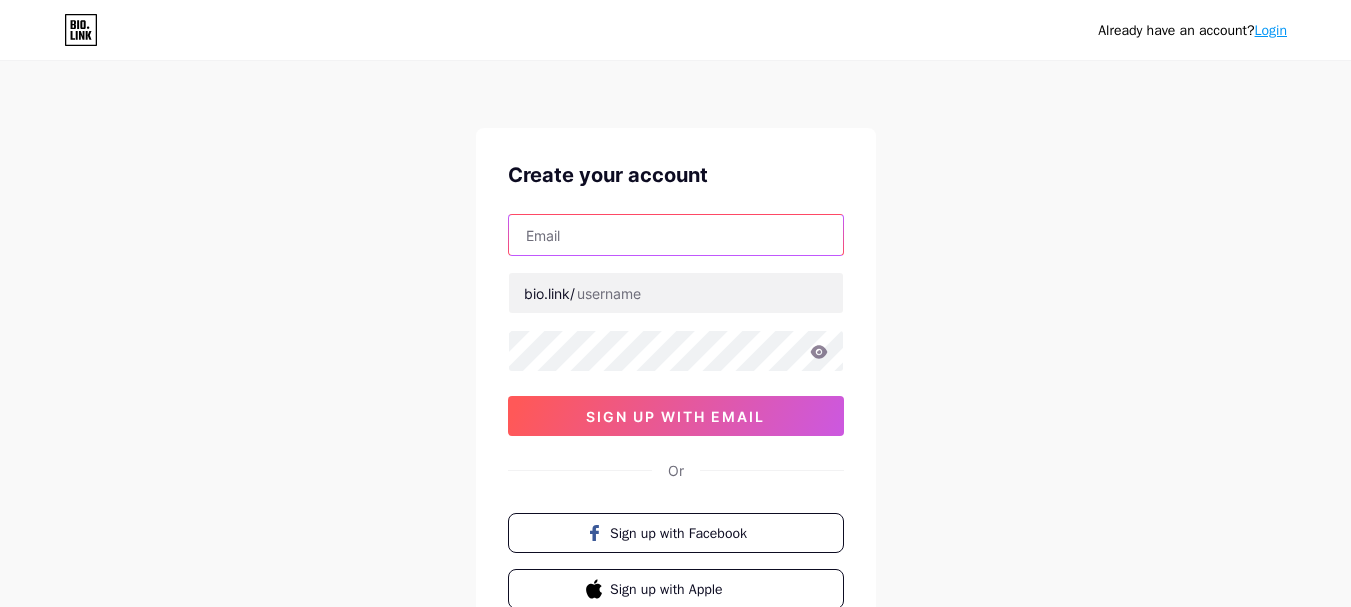click at bounding box center [676, 235] 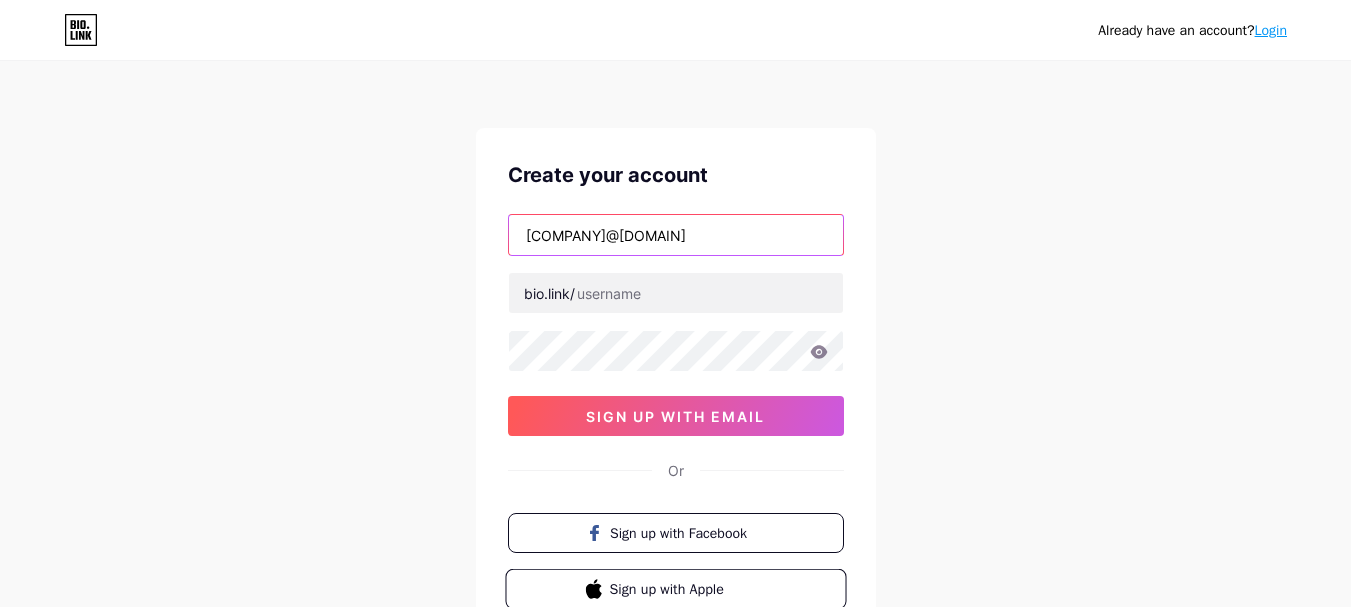 type on "[COMPANY]@[DOMAIN]" 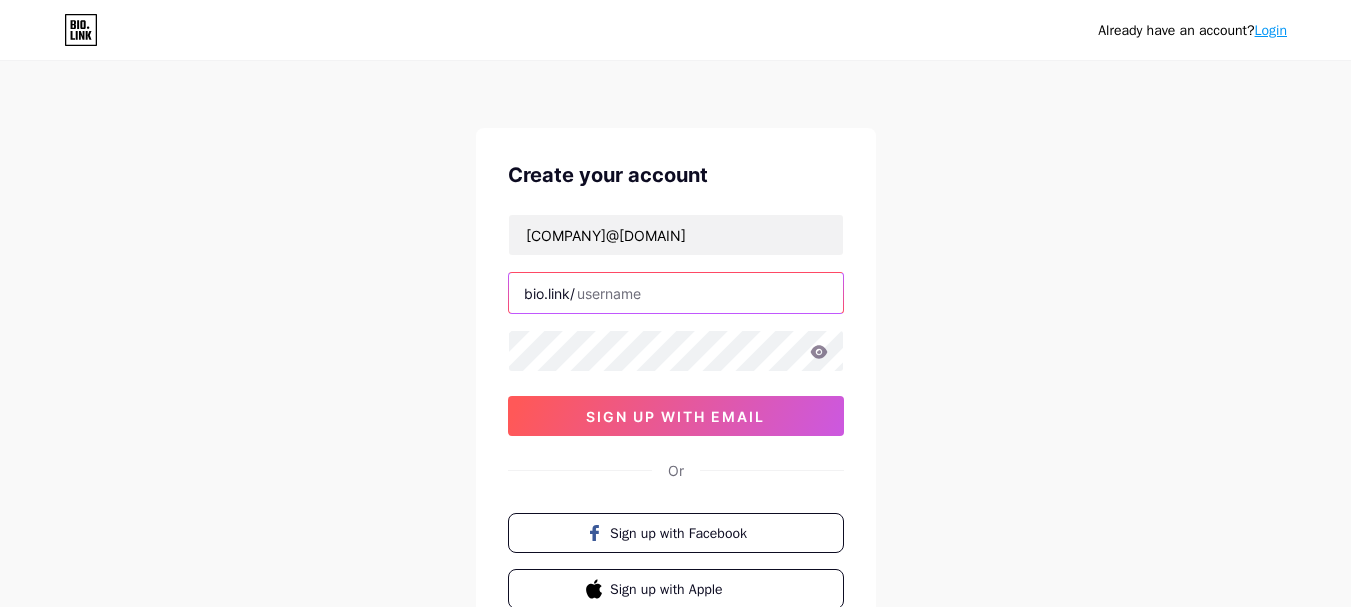 click at bounding box center [676, 293] 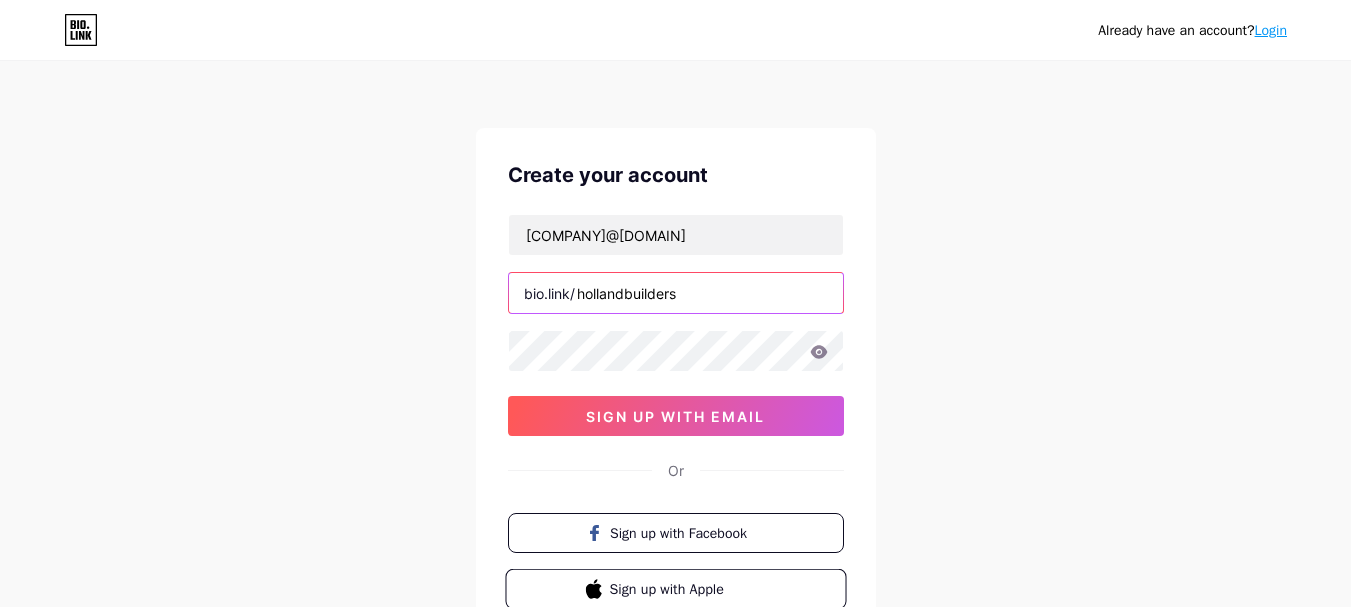type on "hollandbuilders" 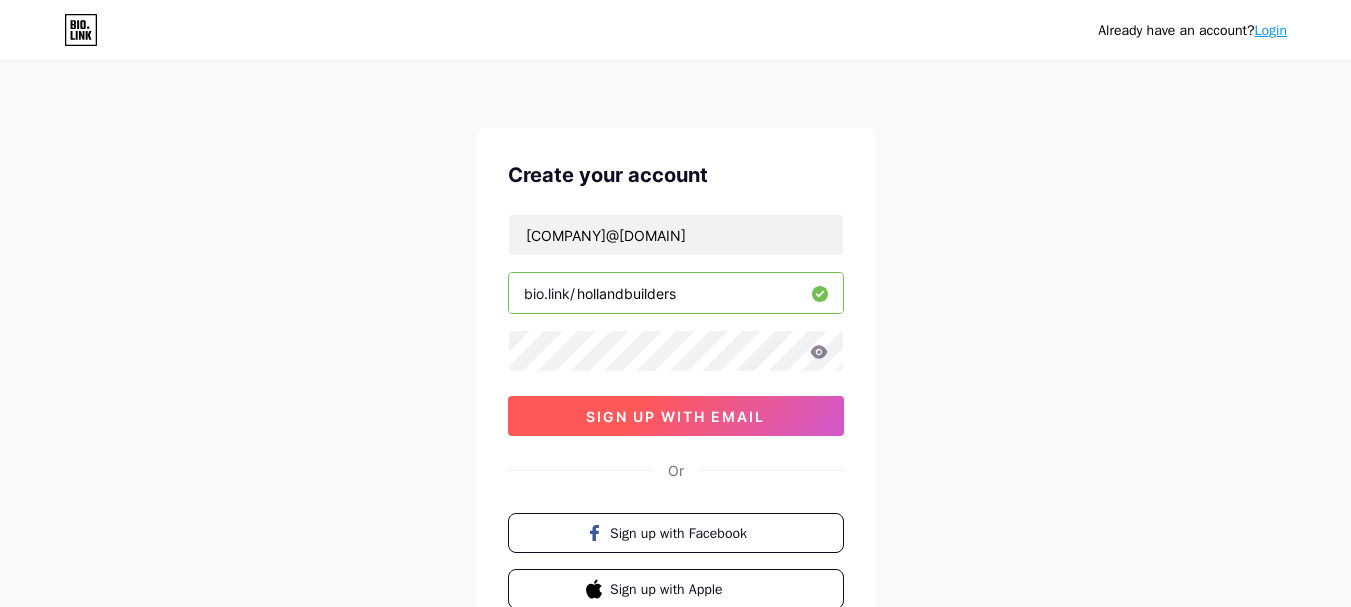 click on "sign up with email" at bounding box center (675, 416) 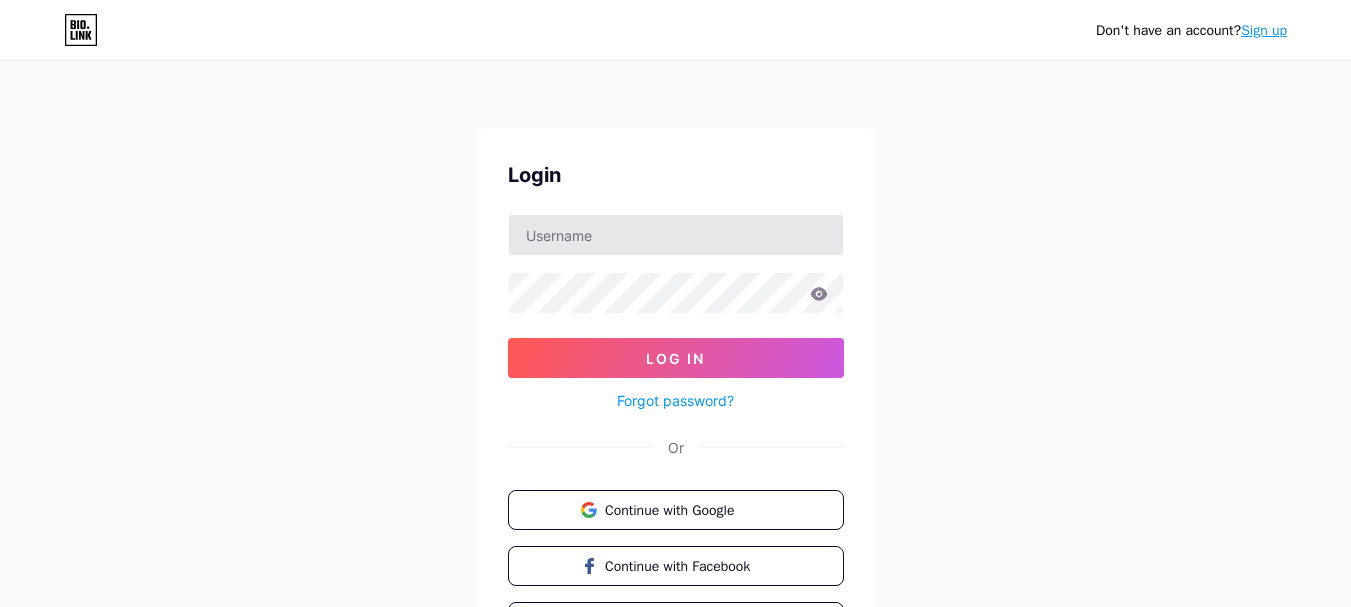 scroll, scrollTop: 0, scrollLeft: 0, axis: both 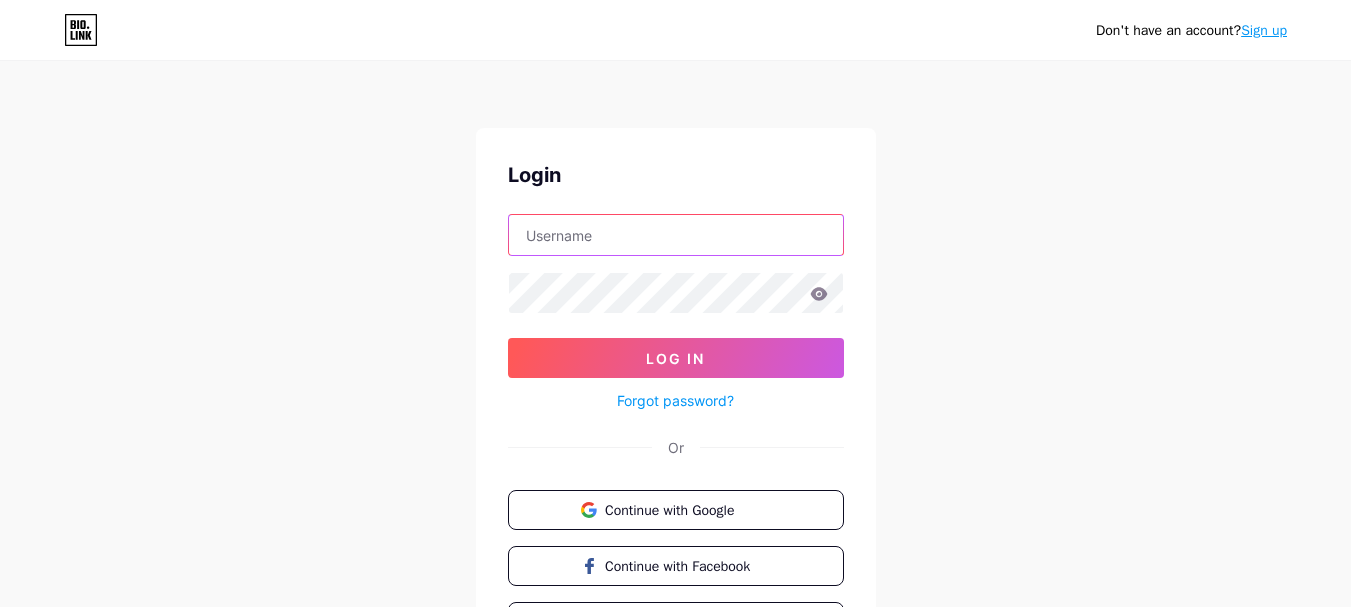 click at bounding box center (676, 235) 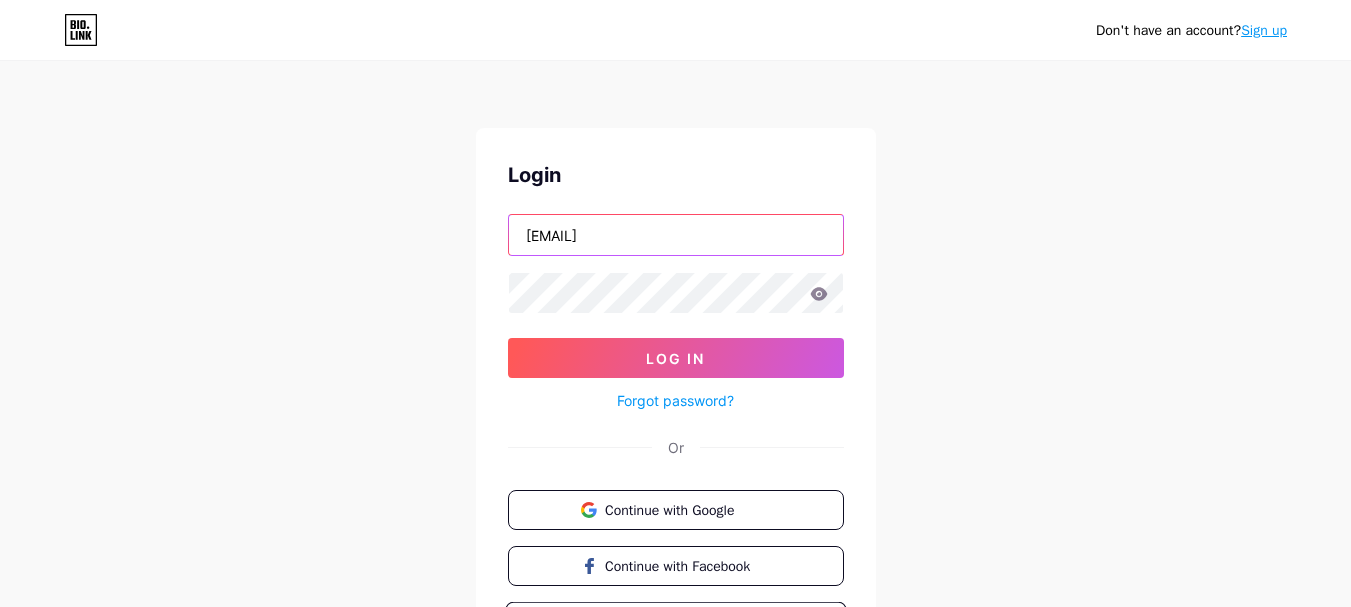 type on "[EMAIL]" 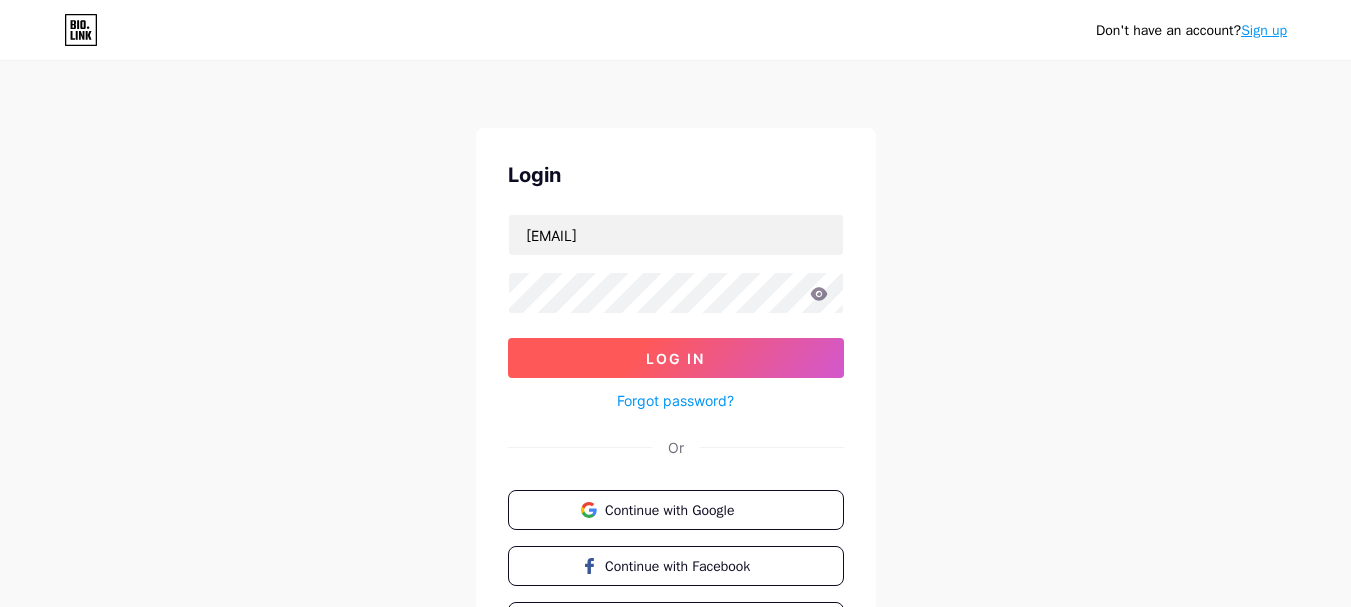 click on "Log In" at bounding box center (676, 358) 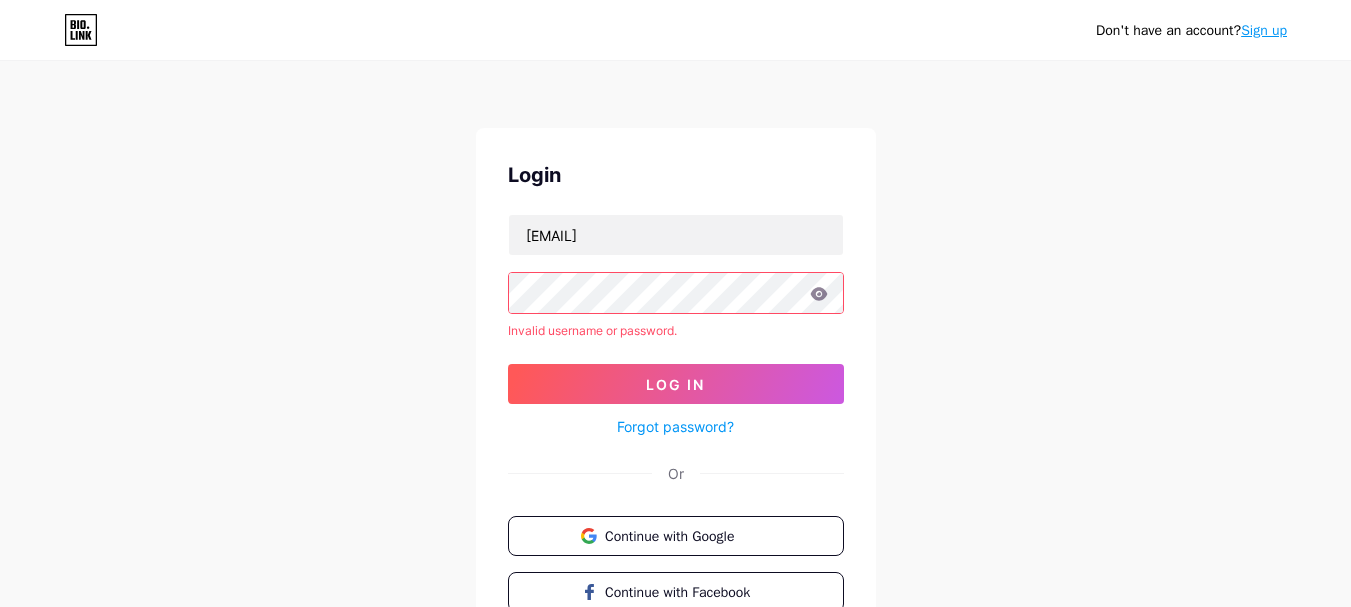 click on "Login     [EMAIL]           Invalid username or password.     Log In
Forgot password?
Or       Continue with Google     Continue with Facebook
Continue with Apple" at bounding box center (676, 414) 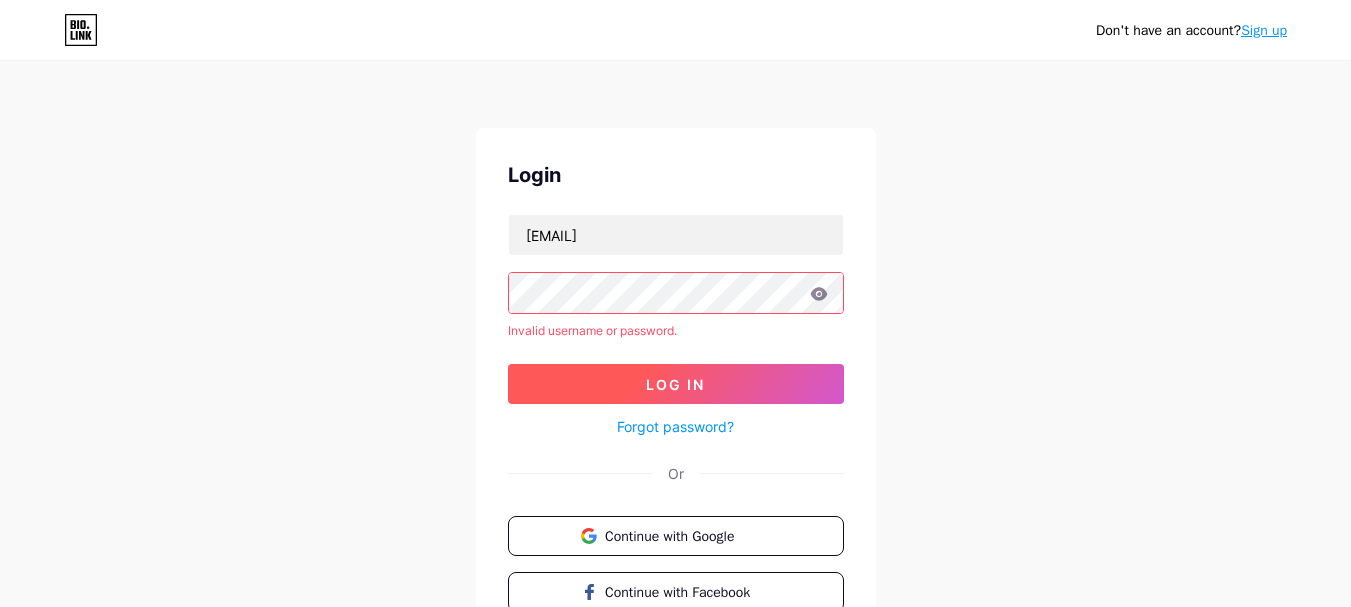 click on "Log In" at bounding box center (676, 384) 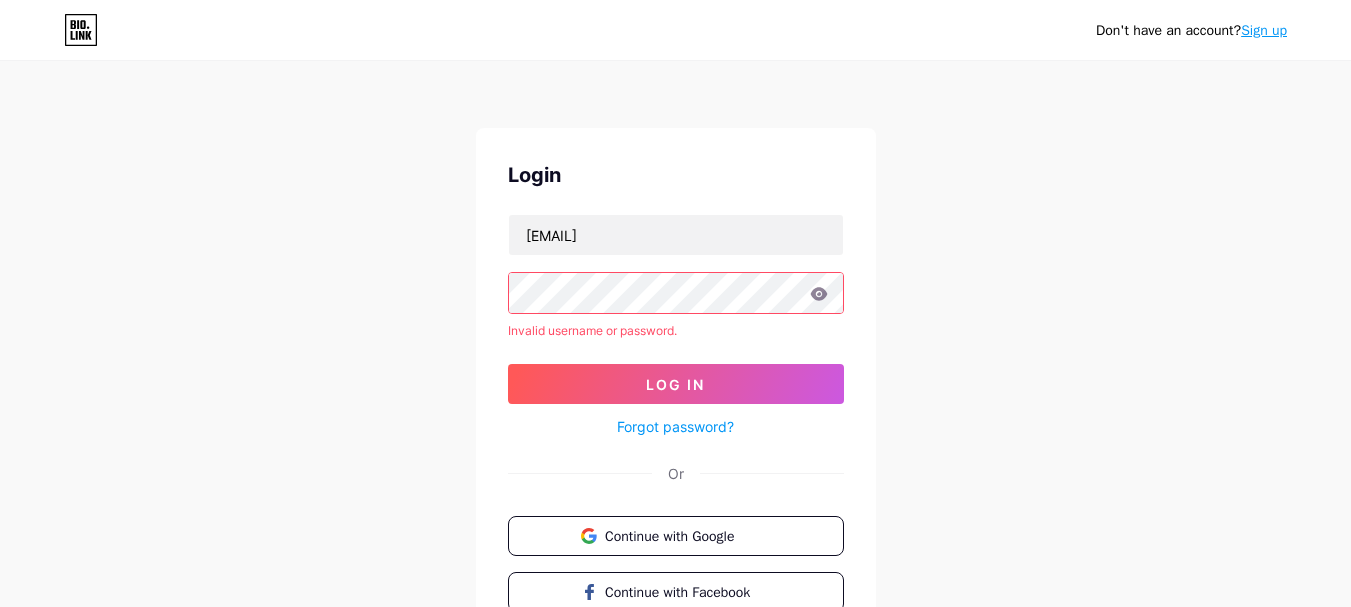 click 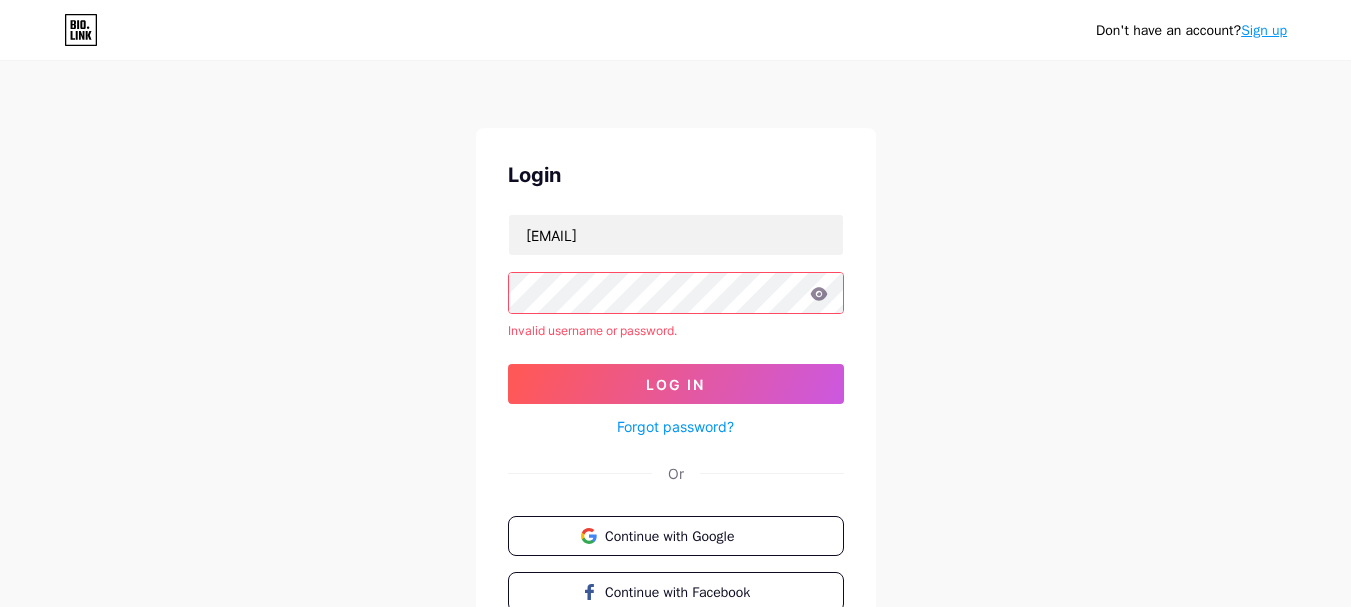 click 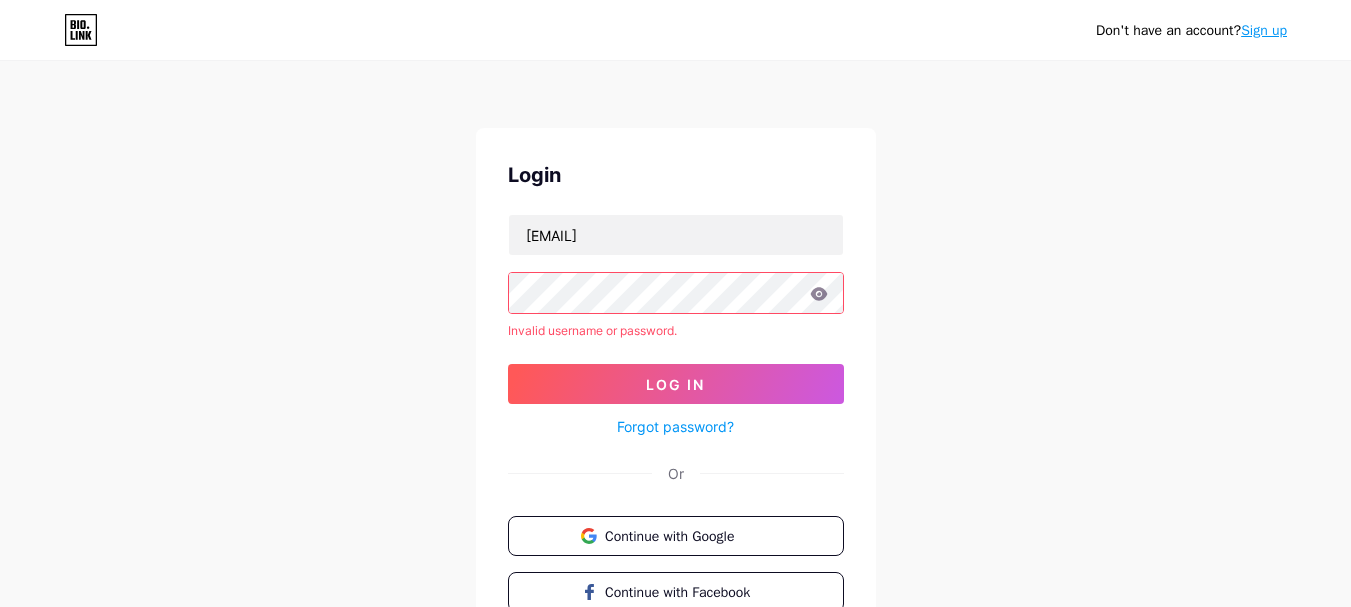 click on "Don't have an account?  Sign up   Login     [EMAIL]           Invalid username or password.     Log In
Forgot password?
Or       Continue with Google     Continue with Facebook
Continue with Apple" at bounding box center [675, 382] 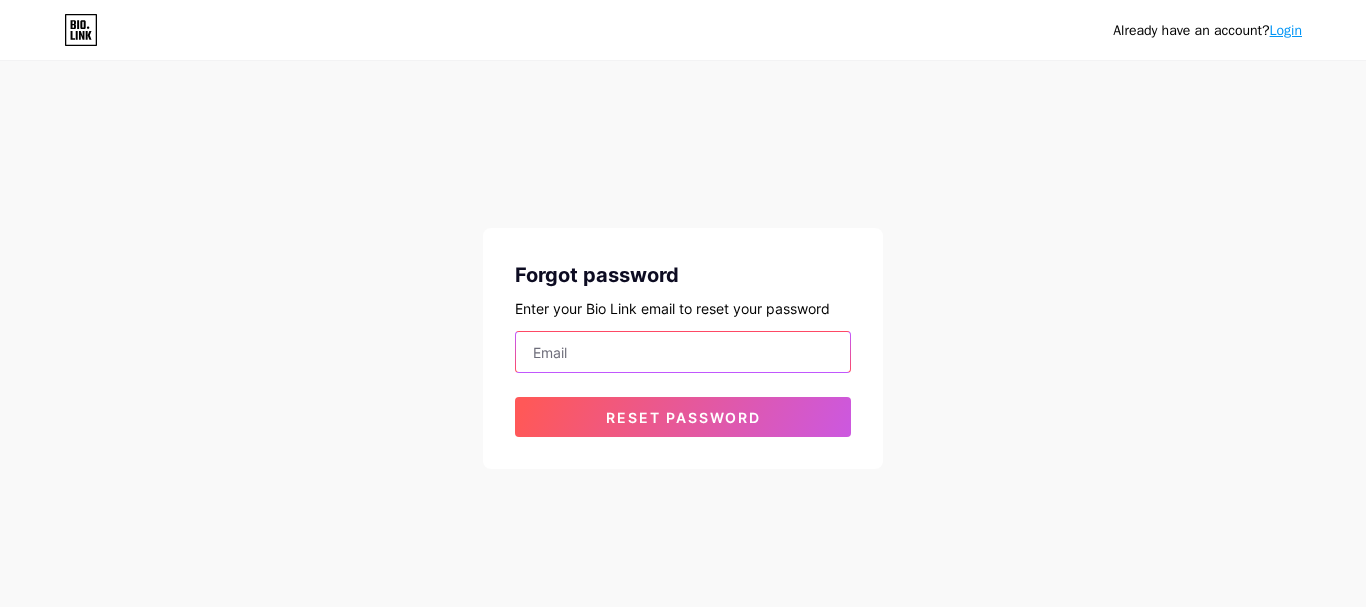 drag, startPoint x: 598, startPoint y: 354, endPoint x: 615, endPoint y: 365, distance: 20.248457 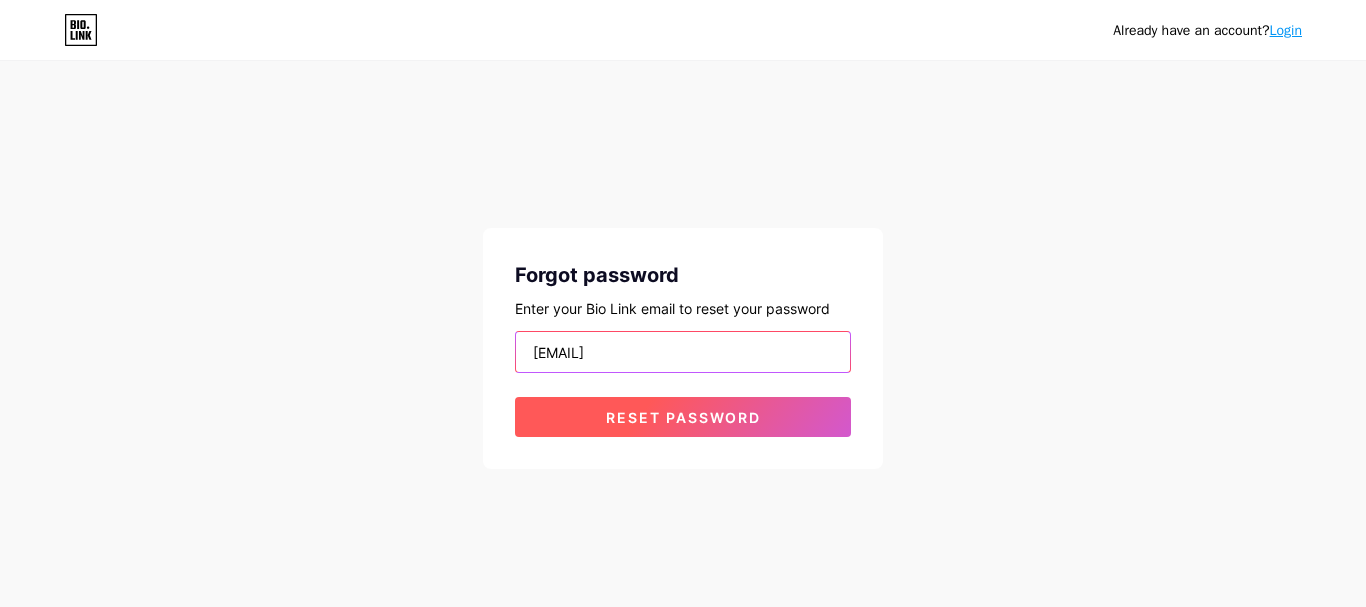 type on "[EMAIL]" 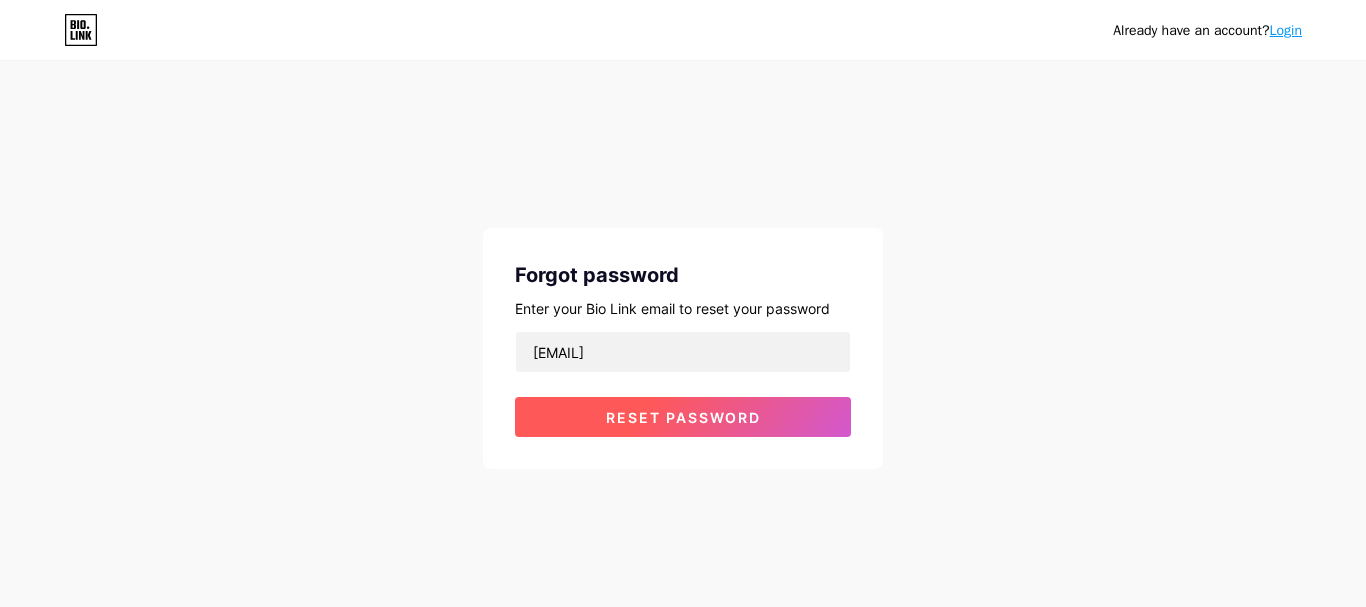 click on "Reset password" at bounding box center [683, 417] 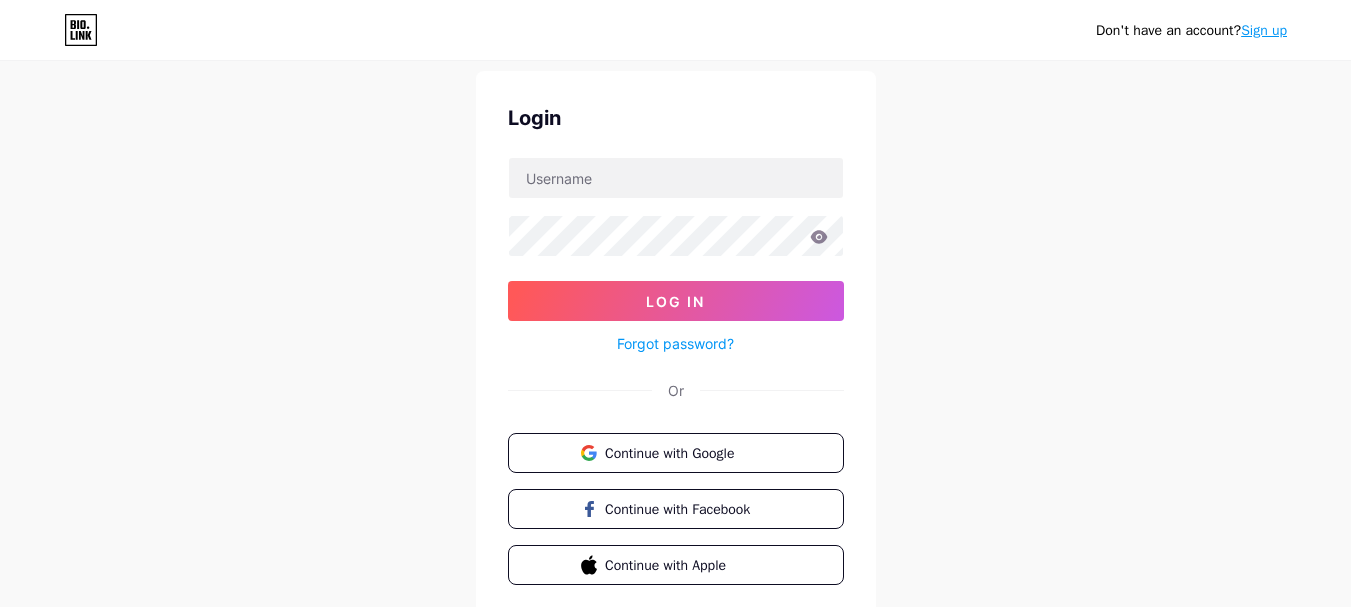 scroll, scrollTop: 0, scrollLeft: 0, axis: both 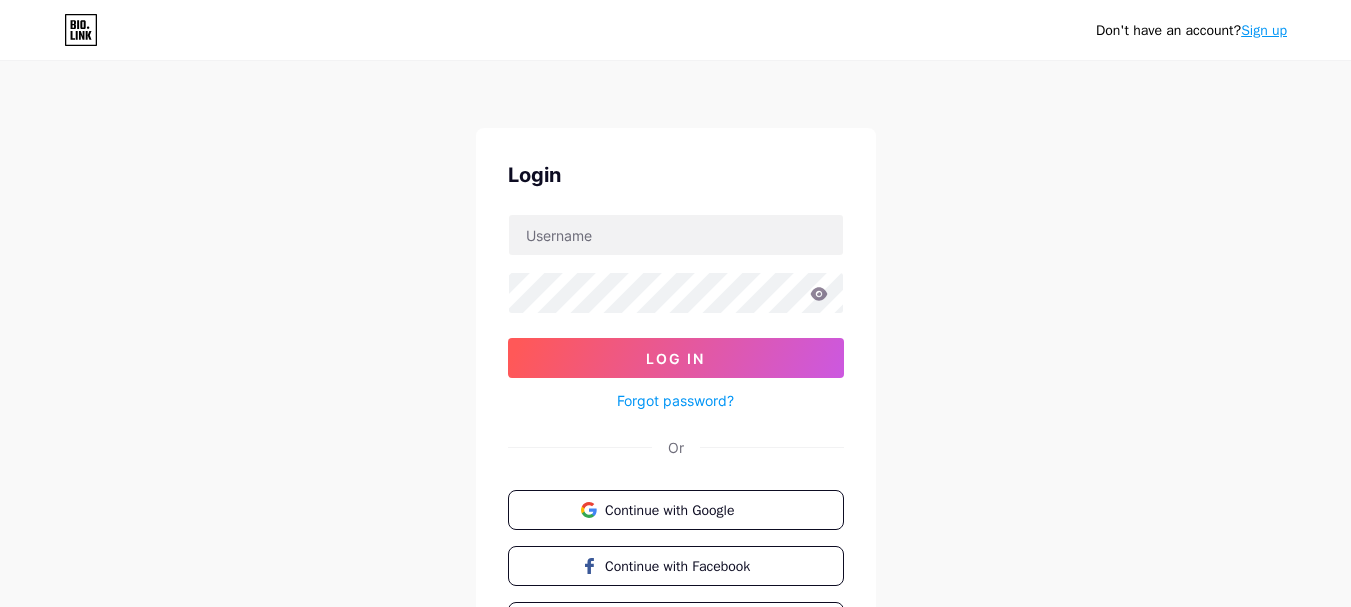 drag, startPoint x: 1261, startPoint y: 32, endPoint x: 1162, endPoint y: 105, distance: 123.00407 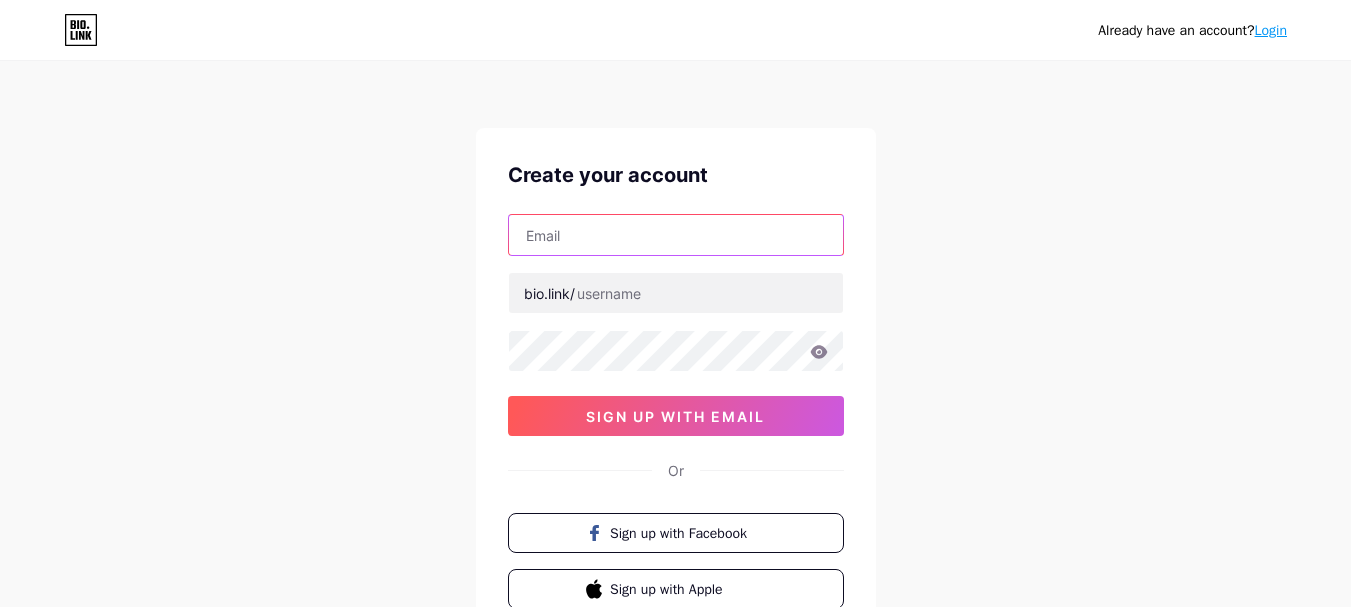 click at bounding box center (676, 235) 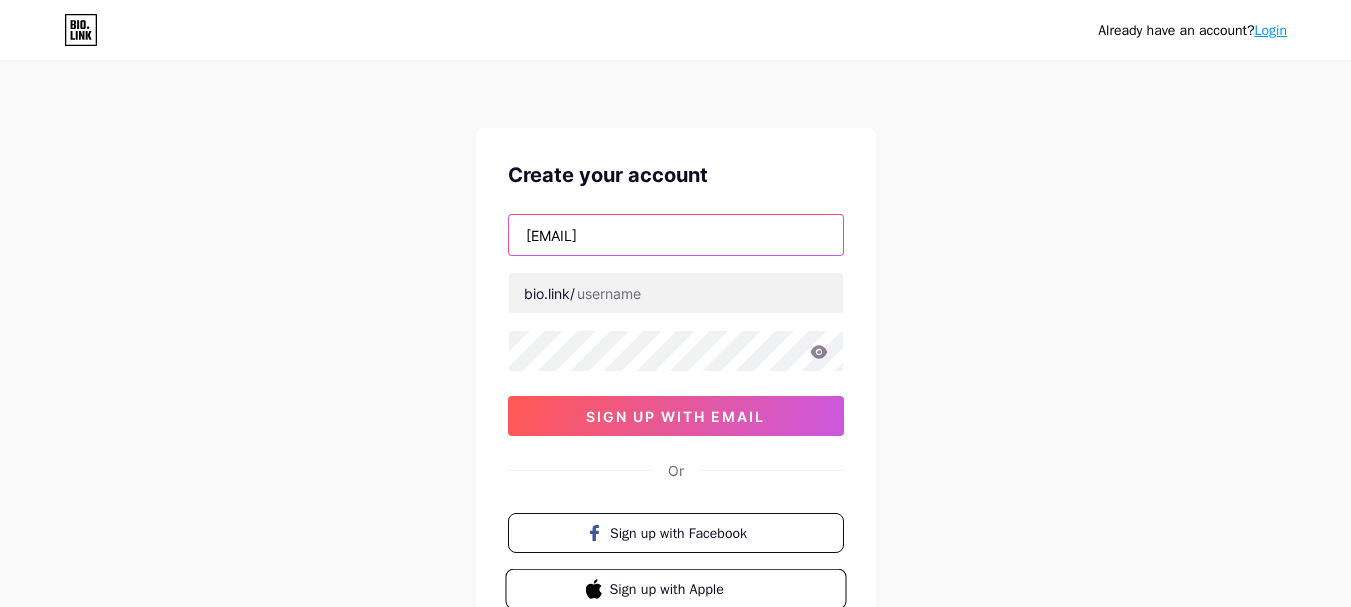 type on "[EMAIL]" 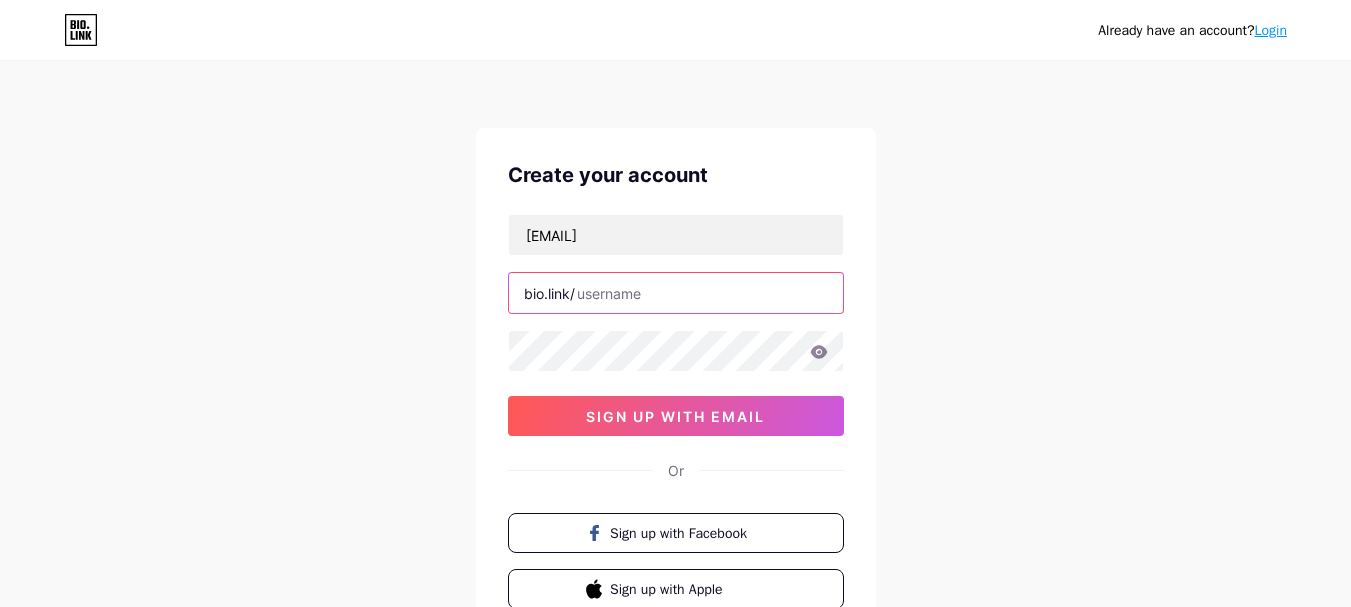 drag, startPoint x: 636, startPoint y: 287, endPoint x: 631, endPoint y: 323, distance: 36.345562 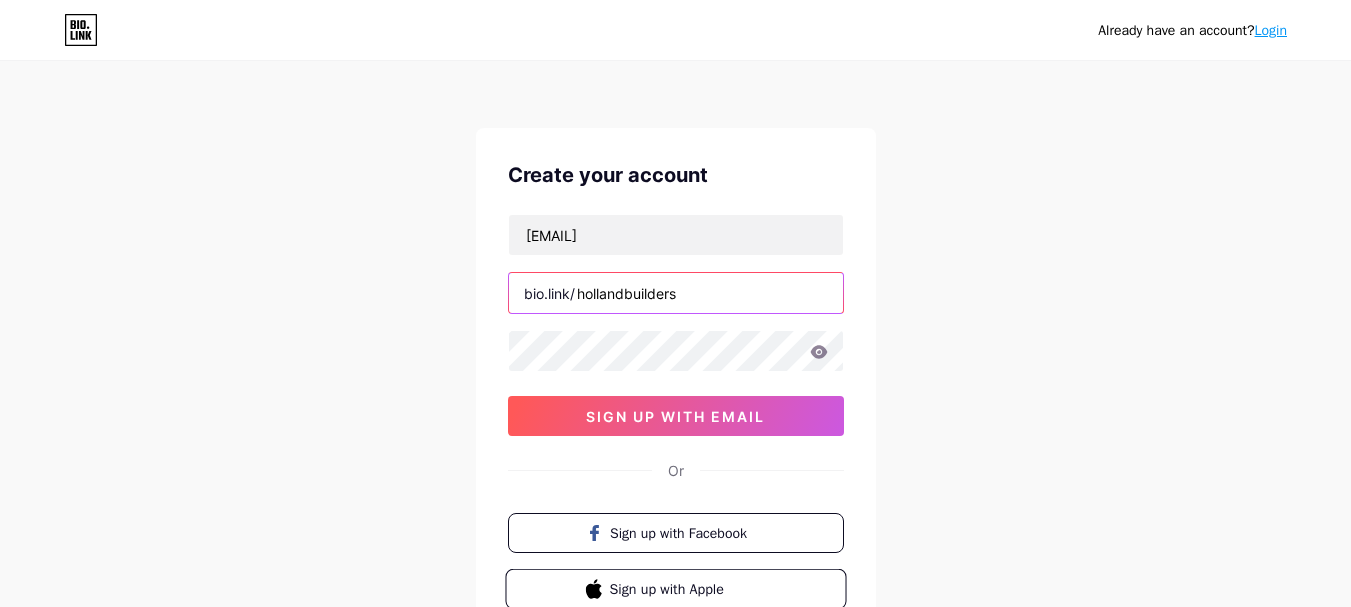 type on "hollandbuilders" 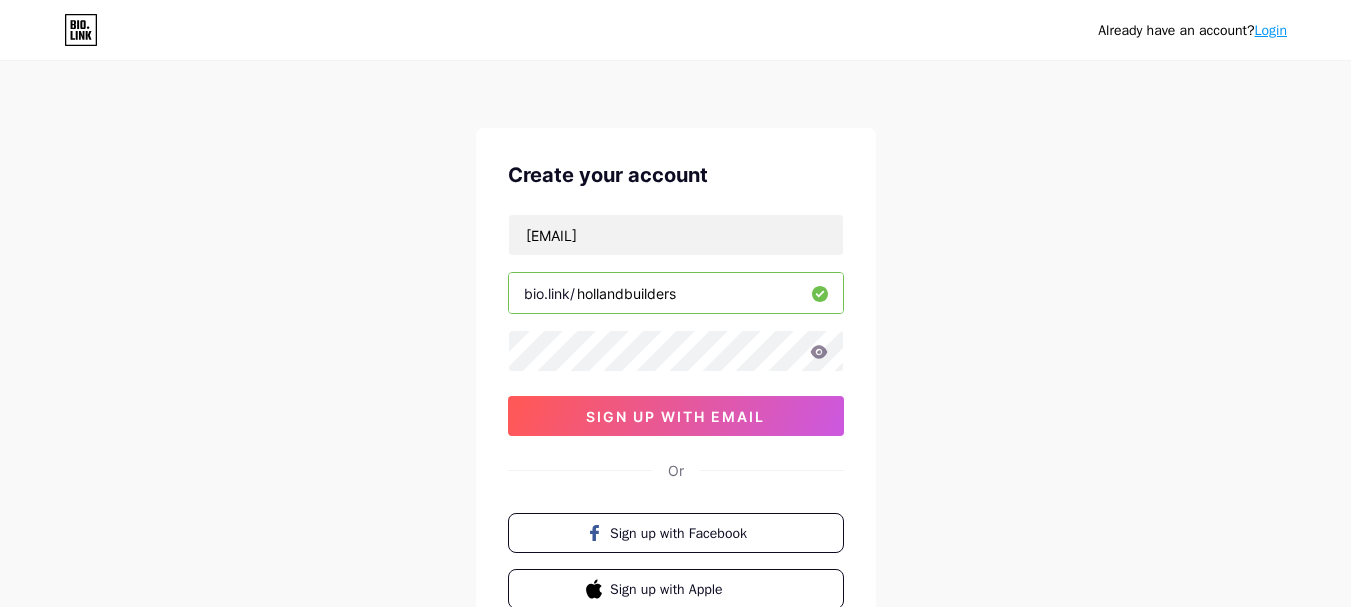 click on "[EMAIL]     bio.link/   hollandbuilders                 0cAFcWeA7jBvsT8CTC-78JcEqqVkwNEMtlrsSwMvgljd_O3IFaTLaVXGJfl7m4H1tlTiGZRabr9bEiRZKnuUYv7XtHcynT5uwtNCcXq3vhvj_wi7FiSuE8PV9Zx2savH_FqmC1OqcIFUpyY0tuciKV0FgRA6_gU3-QvEp1qmIdia6DfY4iIGU1MnHqgq2I-fqS_v7wmytHYMn8edOHbS5A3VDIOY1c4Ai6upuDjrjv8FRDug5Qo_466e3AtAl_tf-7siBBn6bsiMu3jHvPZ9-mmlaLXL0uoMOTbEHkHKj-HD4MzXBC81-DZ26lveVDsCX5T4BwF9bpxo7Kw64ZSF4IbZhFDmv27F6O6wMhtHtTclK27Oe6SCk0aHn48DV34e3X-8yZKP10JB4yjpoSMVHapeV4UJ3epbZR3G45jpBIQvJJufCJXrmcI9daLgHdXRgNdLGvfTr6ABj5X-WG2vOq3EtwqmZCrFlWOvQe2NWgo5Yu0S4poP-dHjH94kd5fc8soXKo5suHuZ_9e7dQWQI073CUN2k0wSLe8ZBuoEBH_eRg9ogPYkFLLuWSmWJQUr5t3FZRklcihdvXoHvNtJECus3fxOP2kTR1AdEN-Xf0CmqTteOCmyI5cqrserupxqGWB5aK7BM08ccvwRwWe3bhAqlWKBXKgUUem6m5tDisou5ey3uu4txK_ow7mZp8oqYIHKjd4_WNm4KZNvOXfOa_iGmhSgPgMrNyUqrQ1tJhskEiliXph0kzi2jluW_qIUSUF-LE9sWkUcHb     sign up with email" at bounding box center [676, 325] 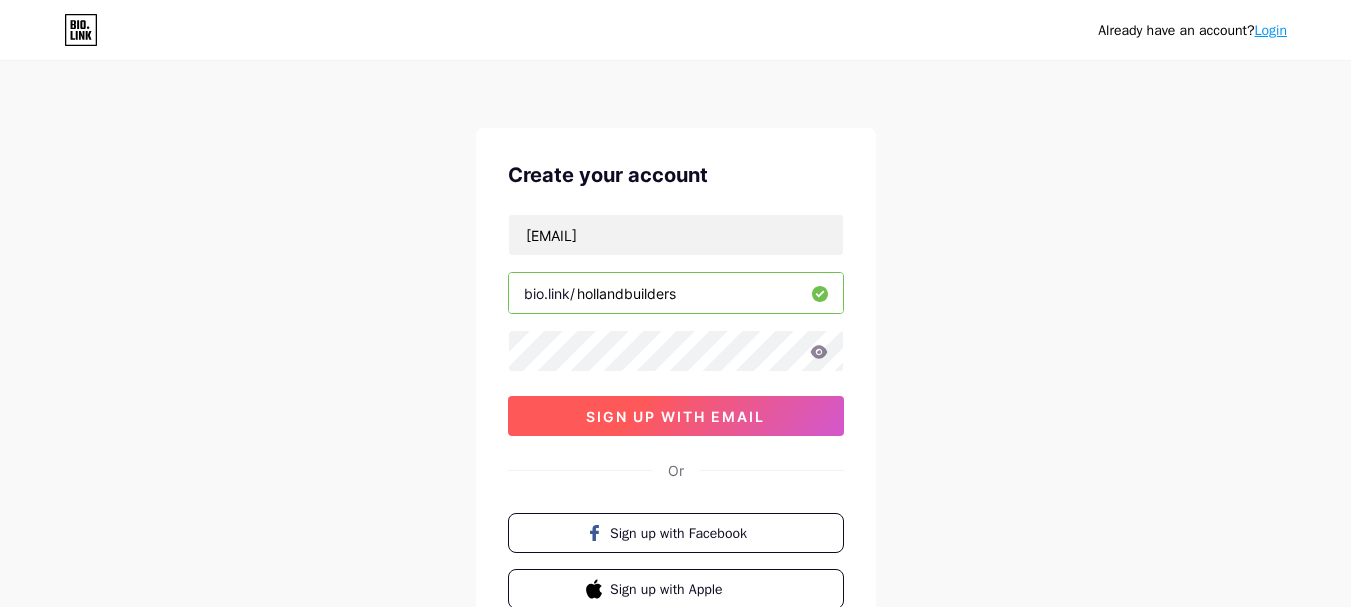 click on "sign up with email" at bounding box center (675, 416) 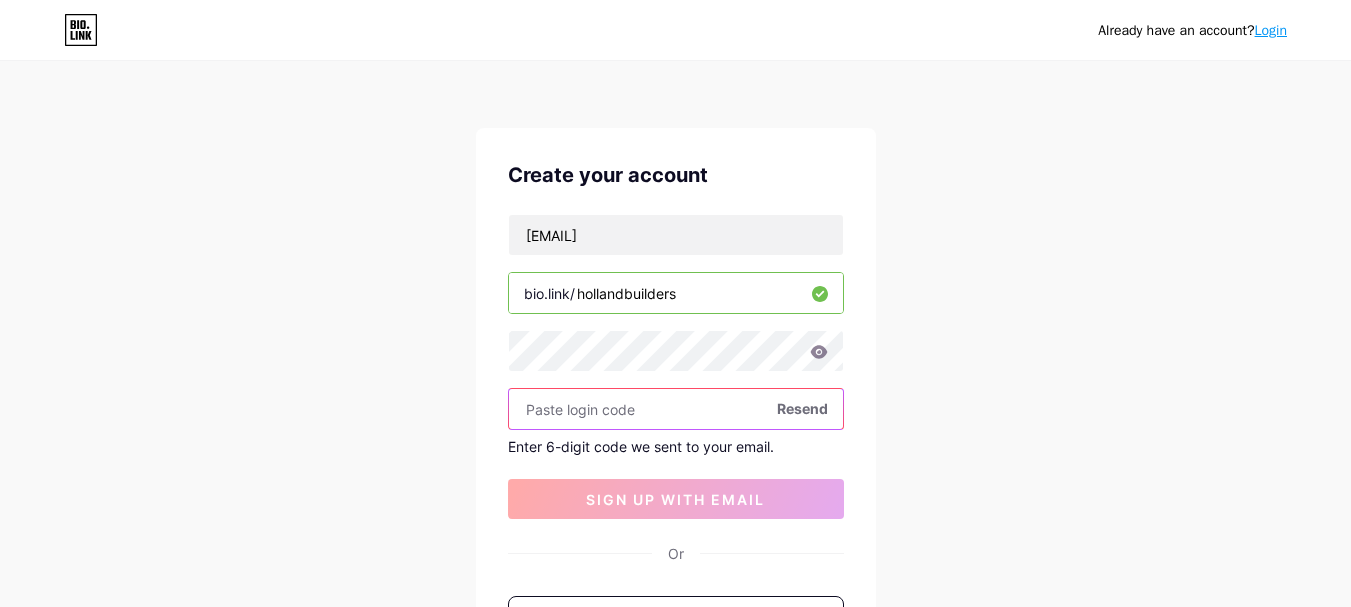 paste on "396311" 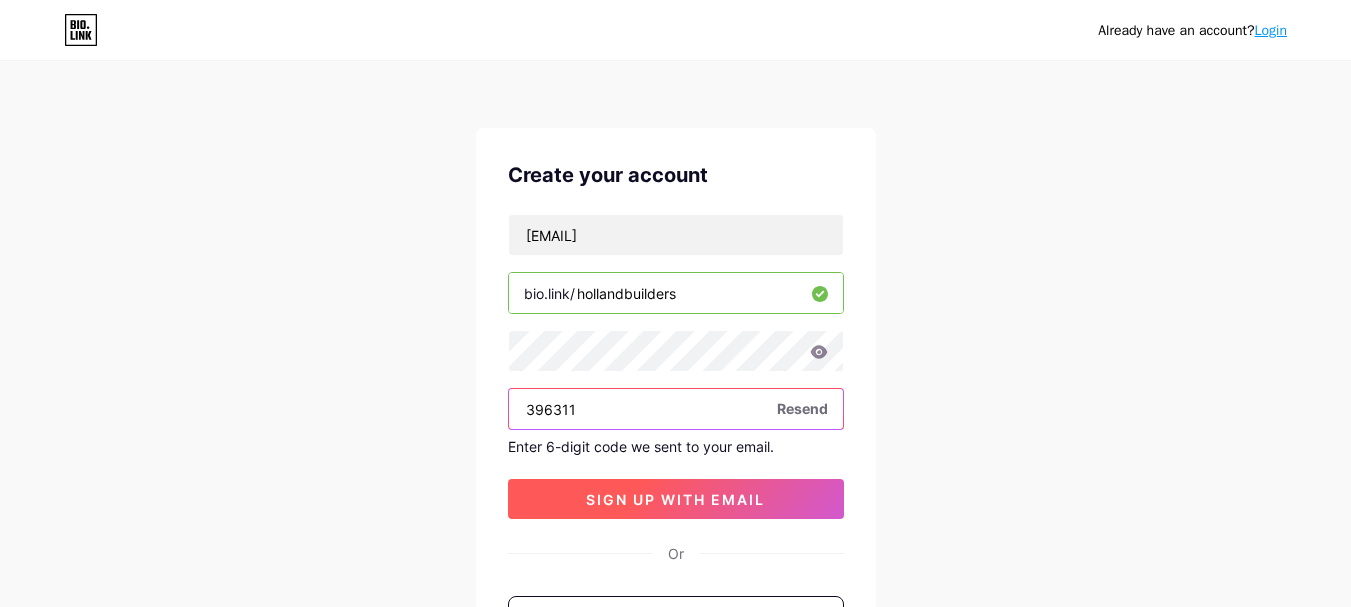 type on "396311" 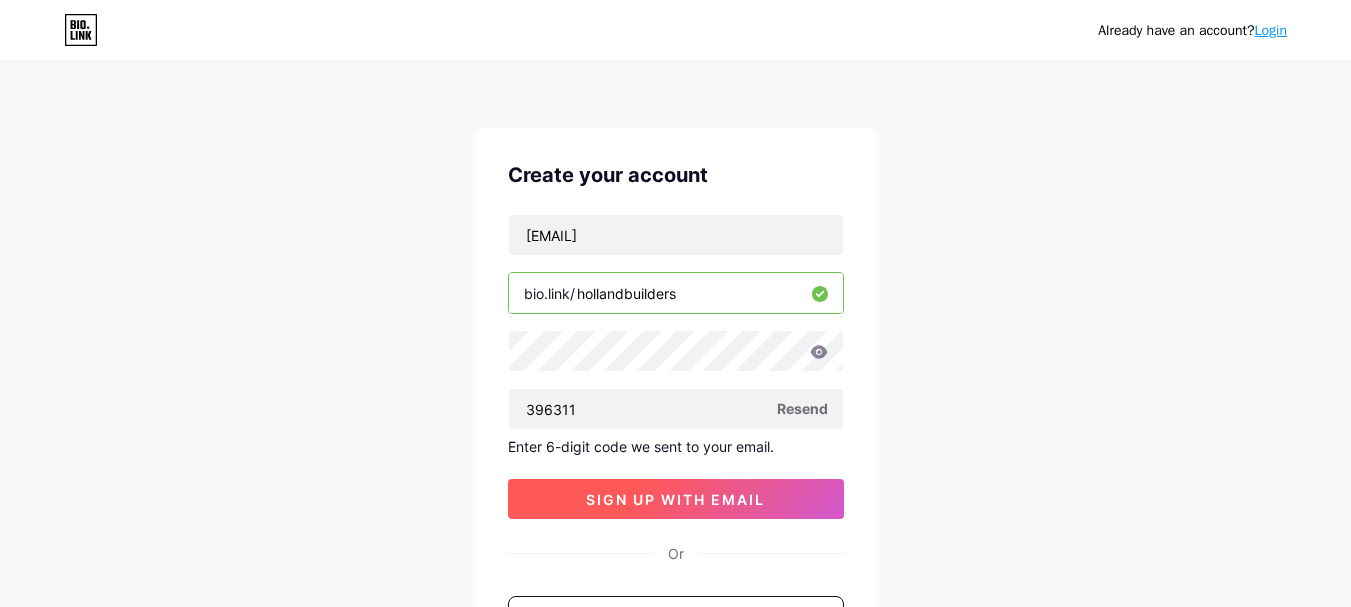 click on "sign up with email" at bounding box center (675, 499) 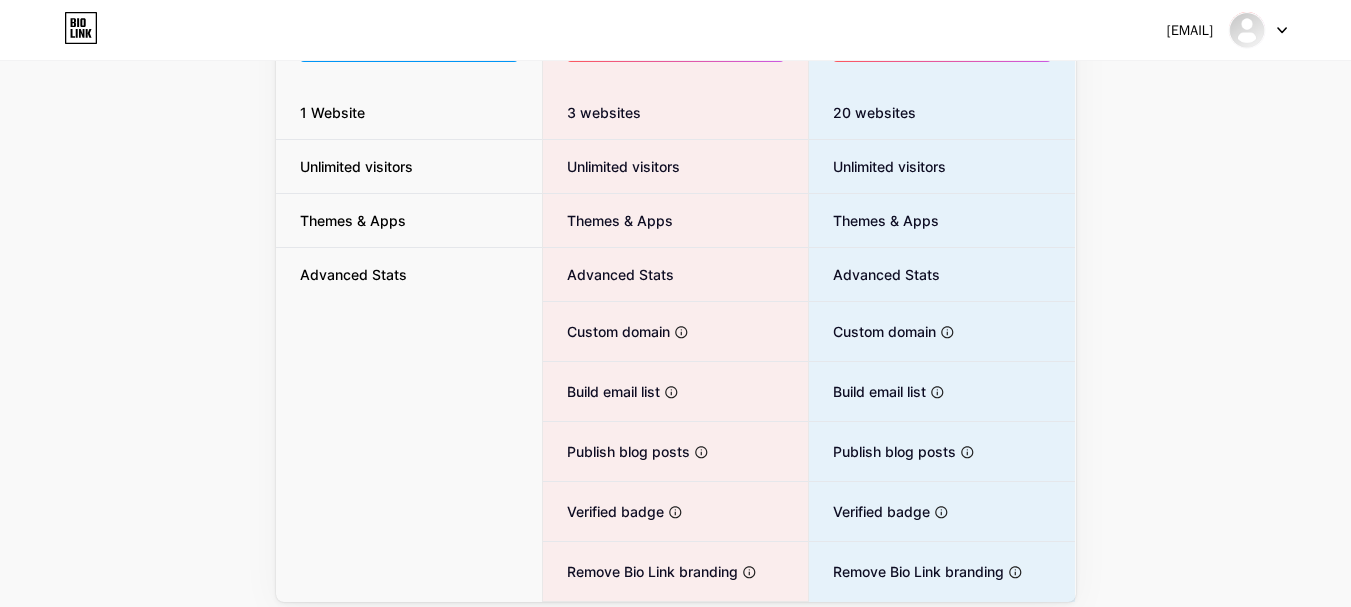 scroll, scrollTop: 0, scrollLeft: 0, axis: both 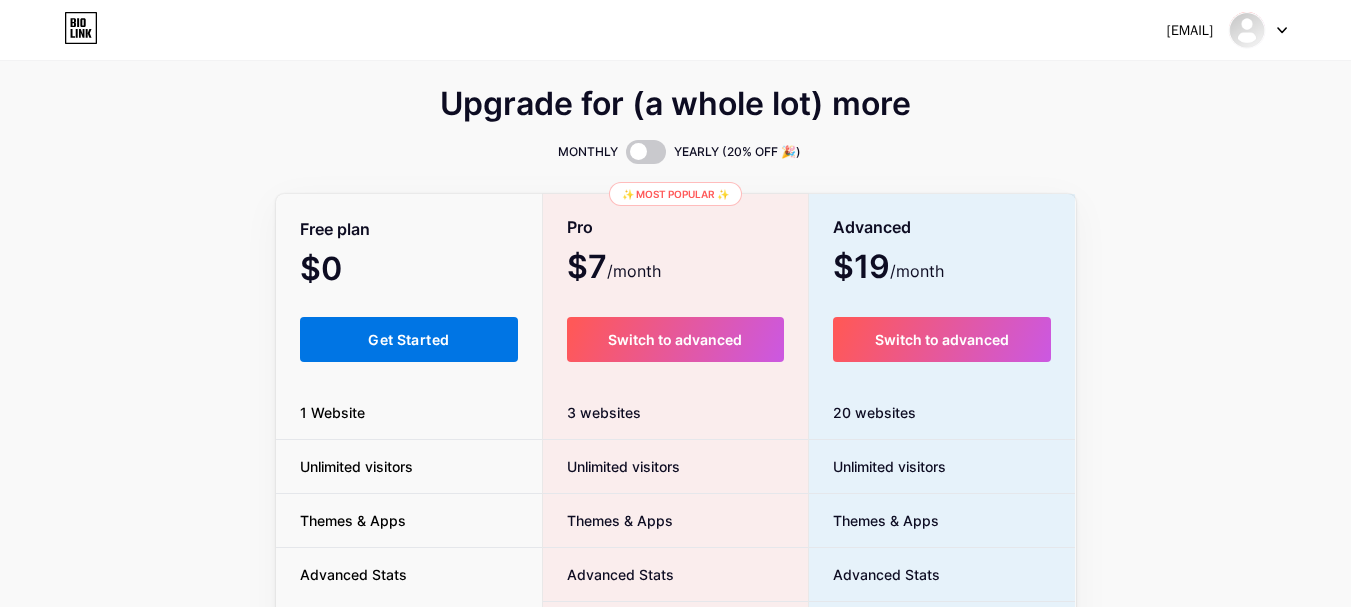 click on "Get Started" at bounding box center [408, 339] 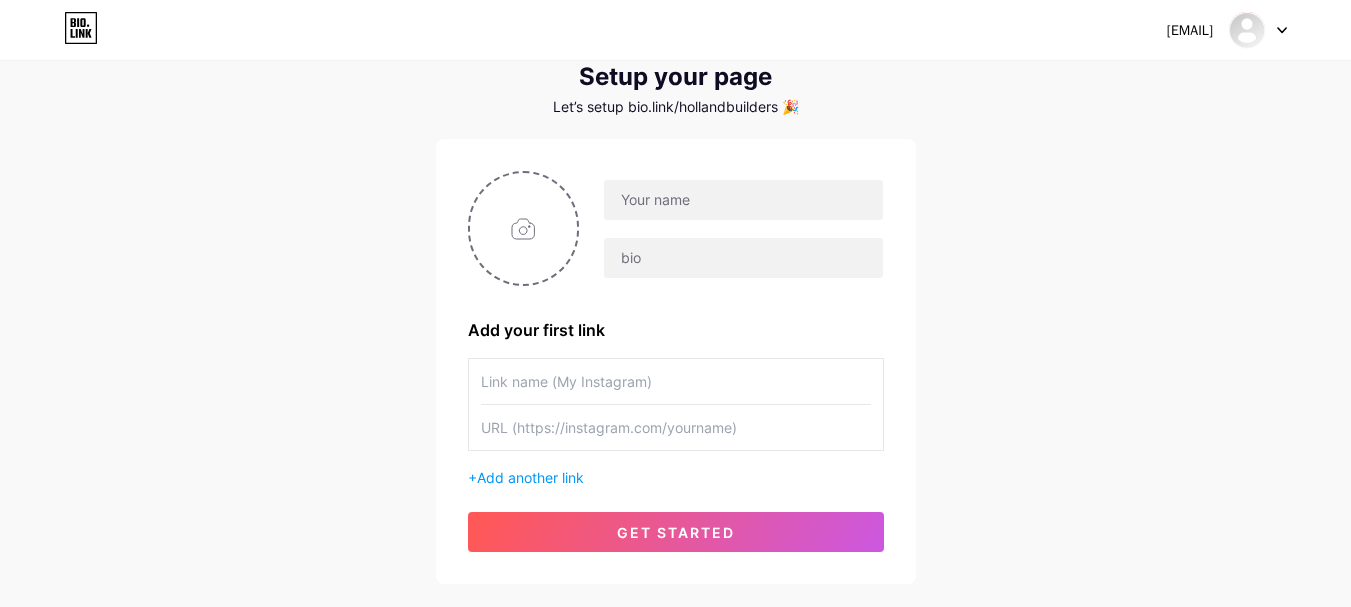 scroll, scrollTop: 100, scrollLeft: 0, axis: vertical 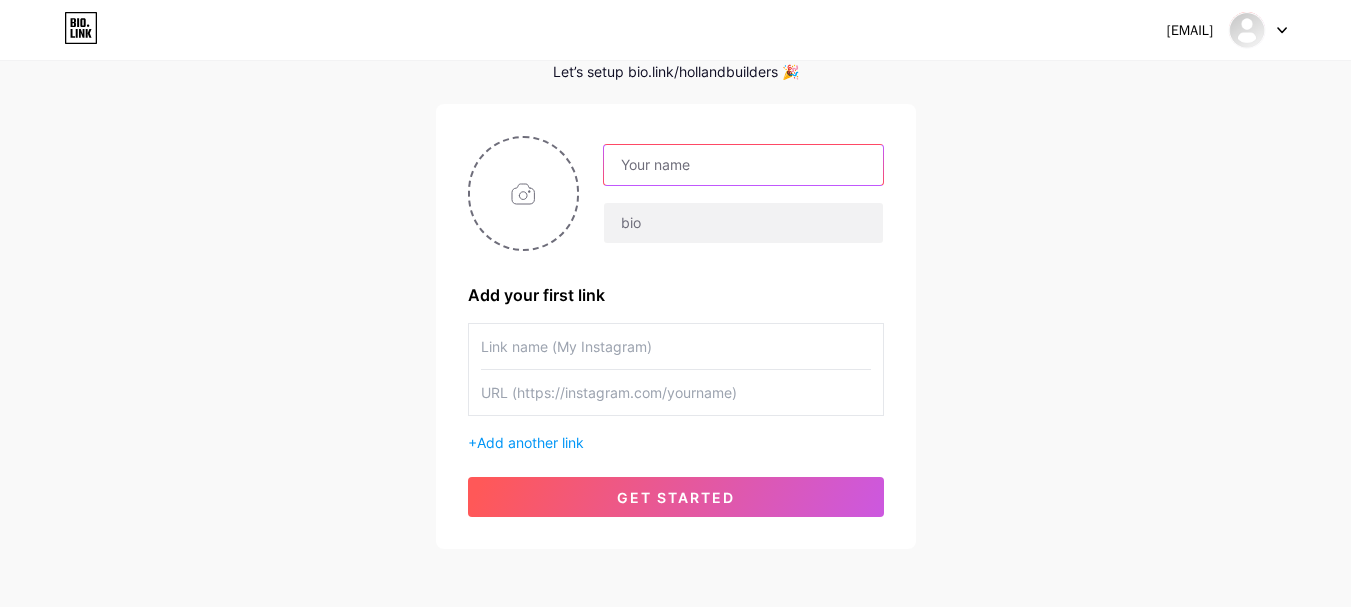 click at bounding box center [743, 165] 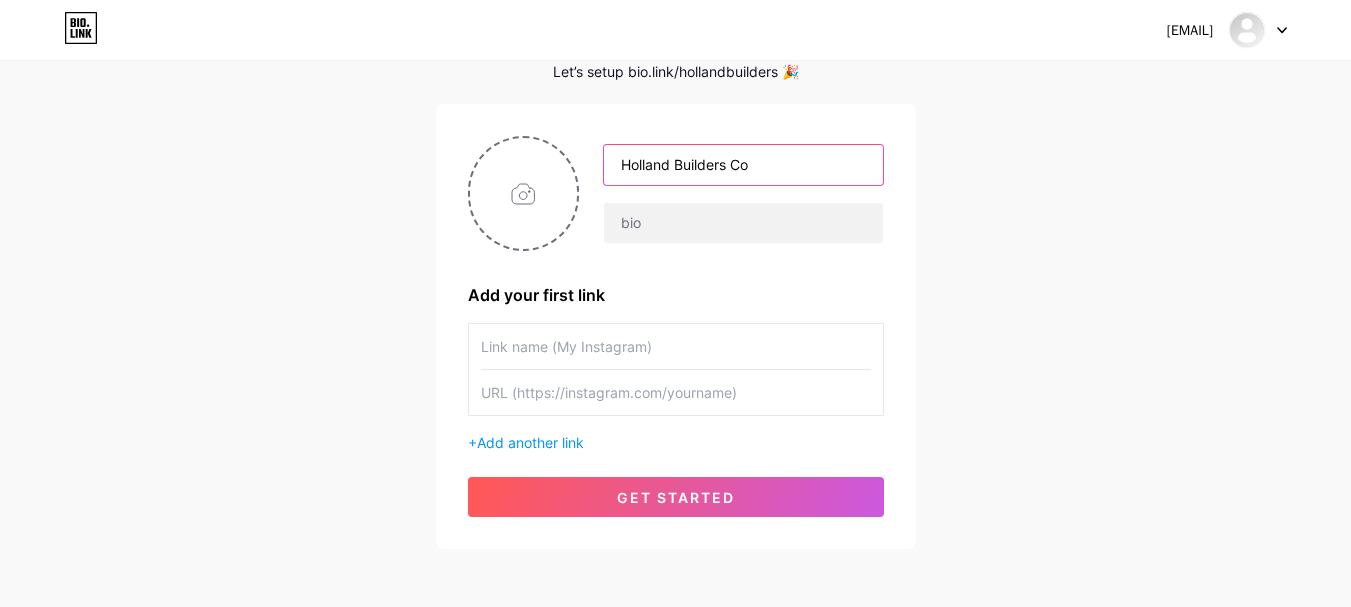 type on "Holland Builders Co" 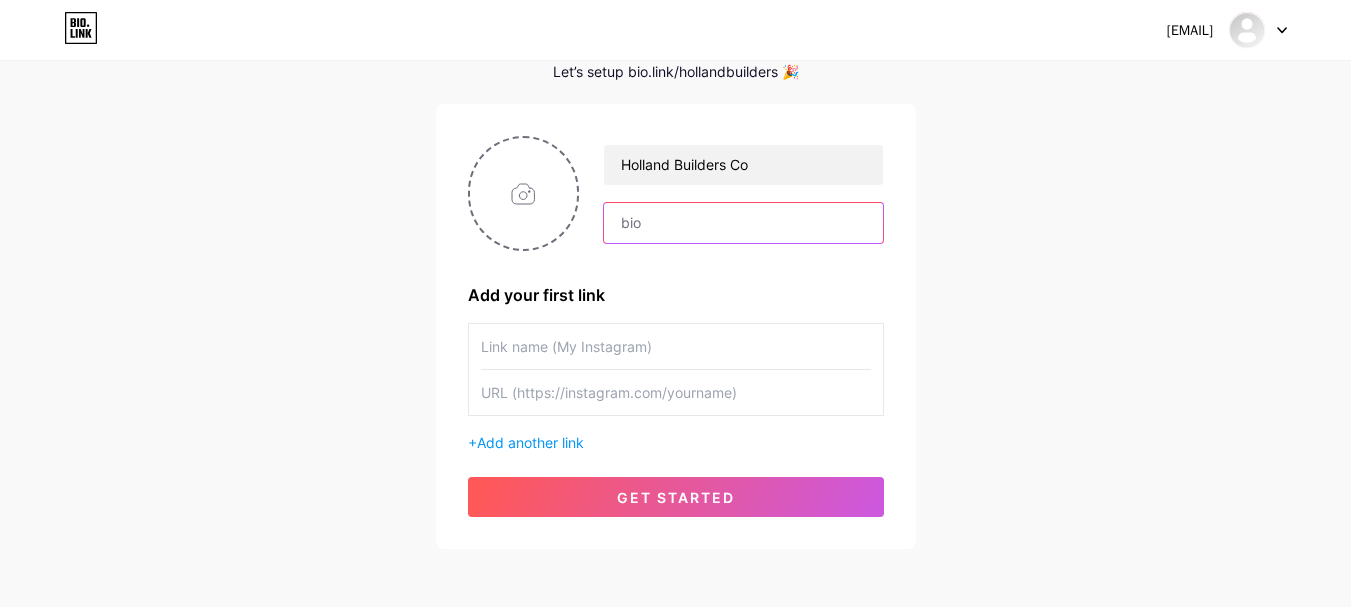 click at bounding box center (743, 223) 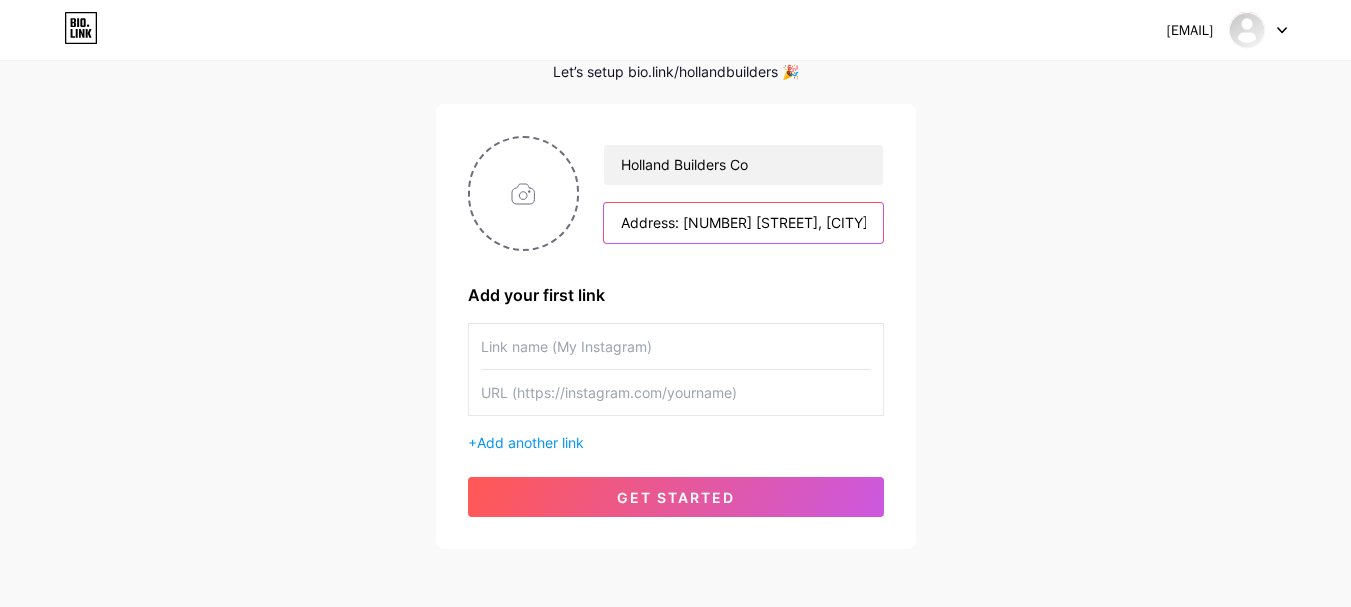 scroll, scrollTop: 0, scrollLeft: 640, axis: horizontal 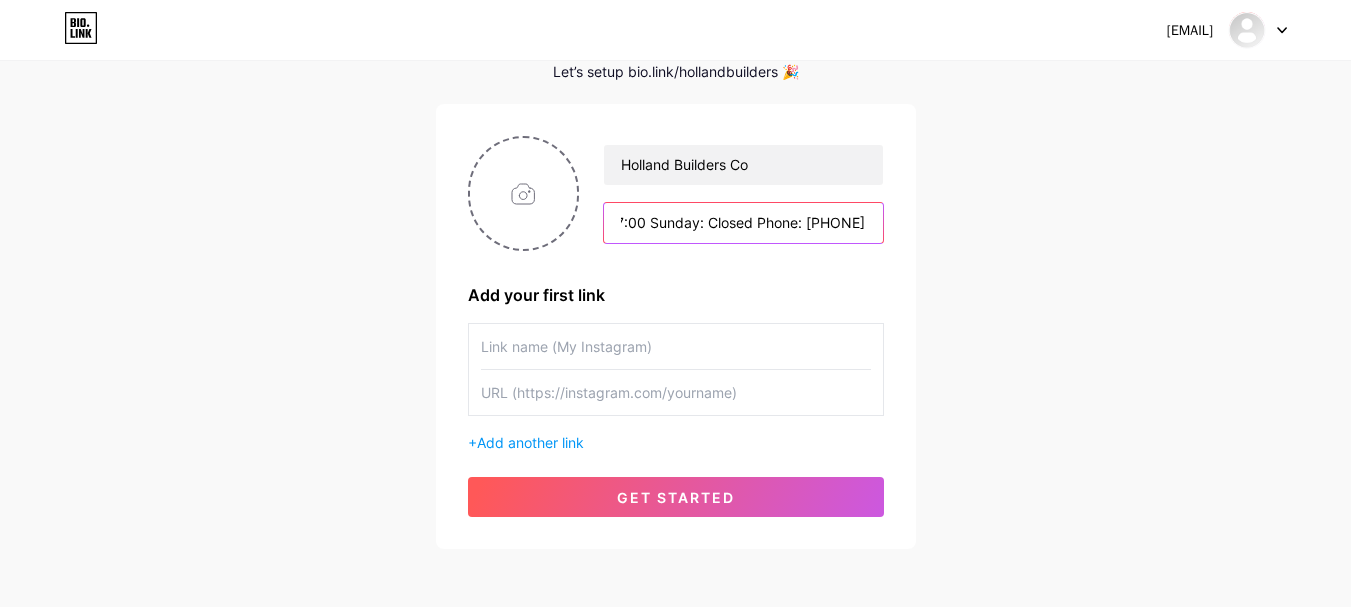type on "Address: [NUMBER] [STREET], [CITY], [STATE], [ZIP] Hours: Monday-Saturday: from 08:00 to 17:00 Sunday: Closed Phone: [PHONE]" 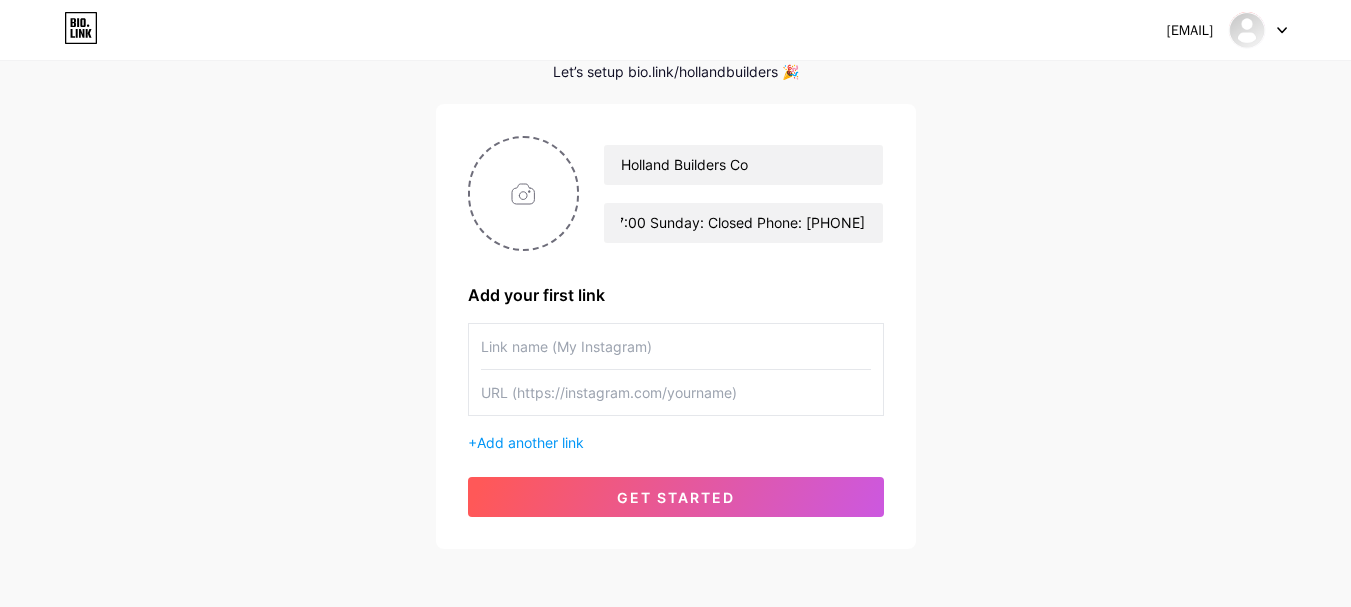 scroll, scrollTop: 0, scrollLeft: 0, axis: both 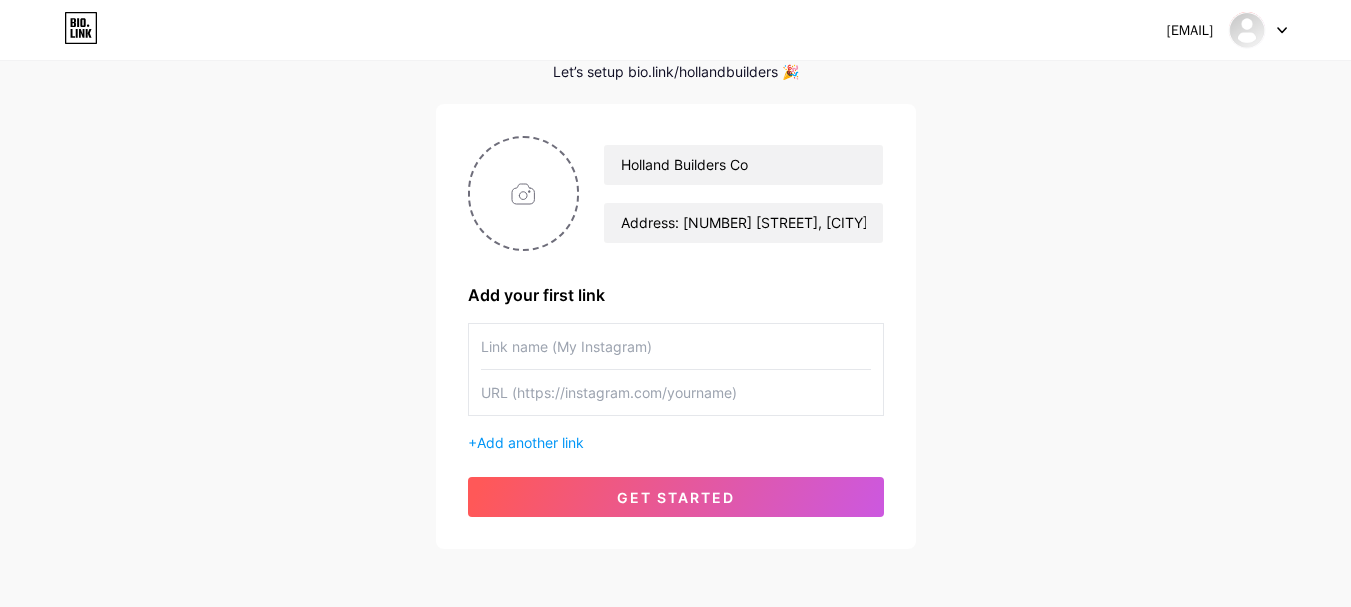 drag, startPoint x: 548, startPoint y: 443, endPoint x: 577, endPoint y: 418, distance: 38.28838 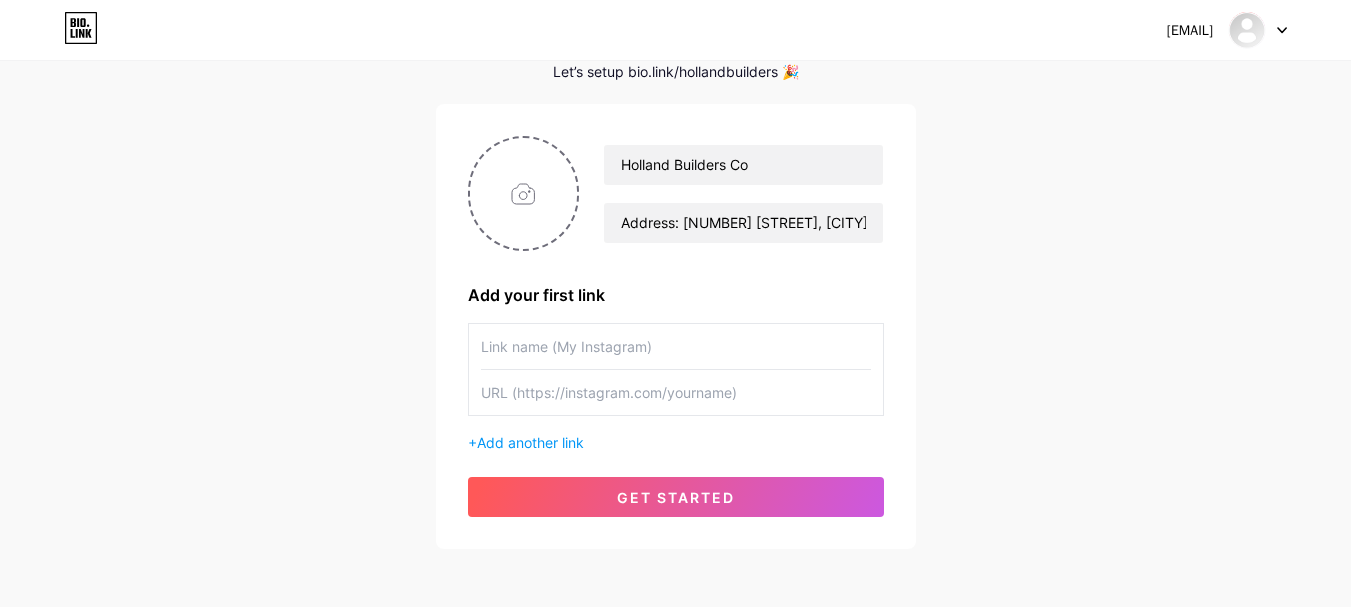click on "Add another link" at bounding box center (530, 442) 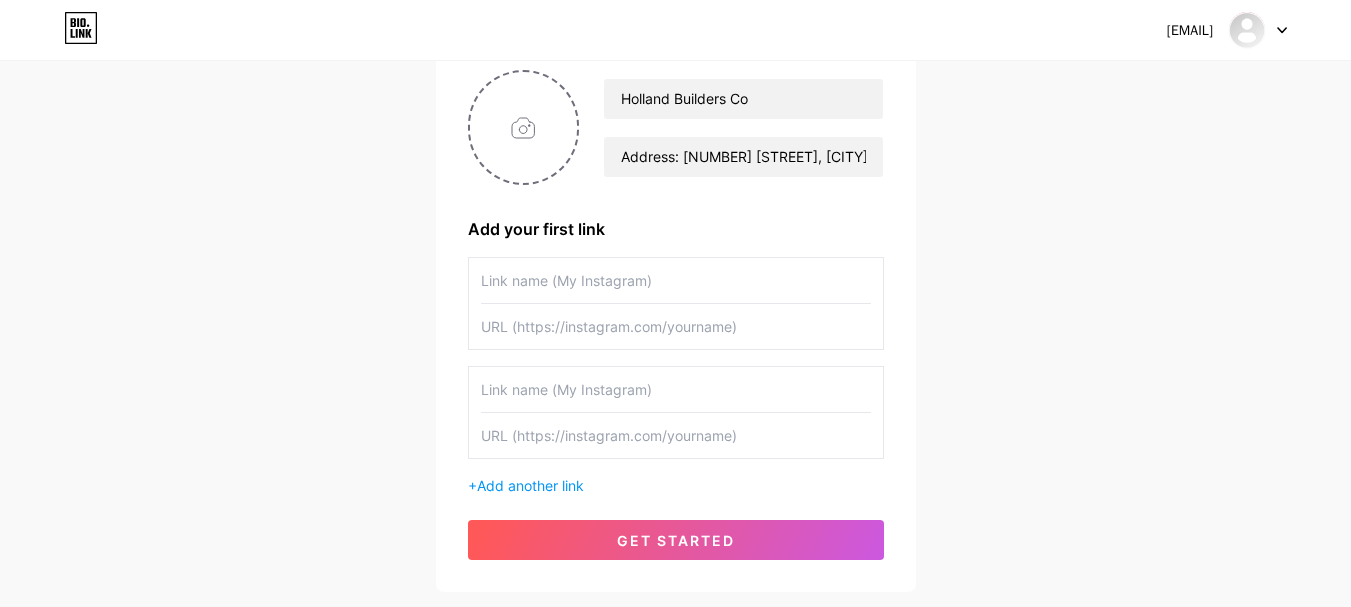 scroll, scrollTop: 200, scrollLeft: 0, axis: vertical 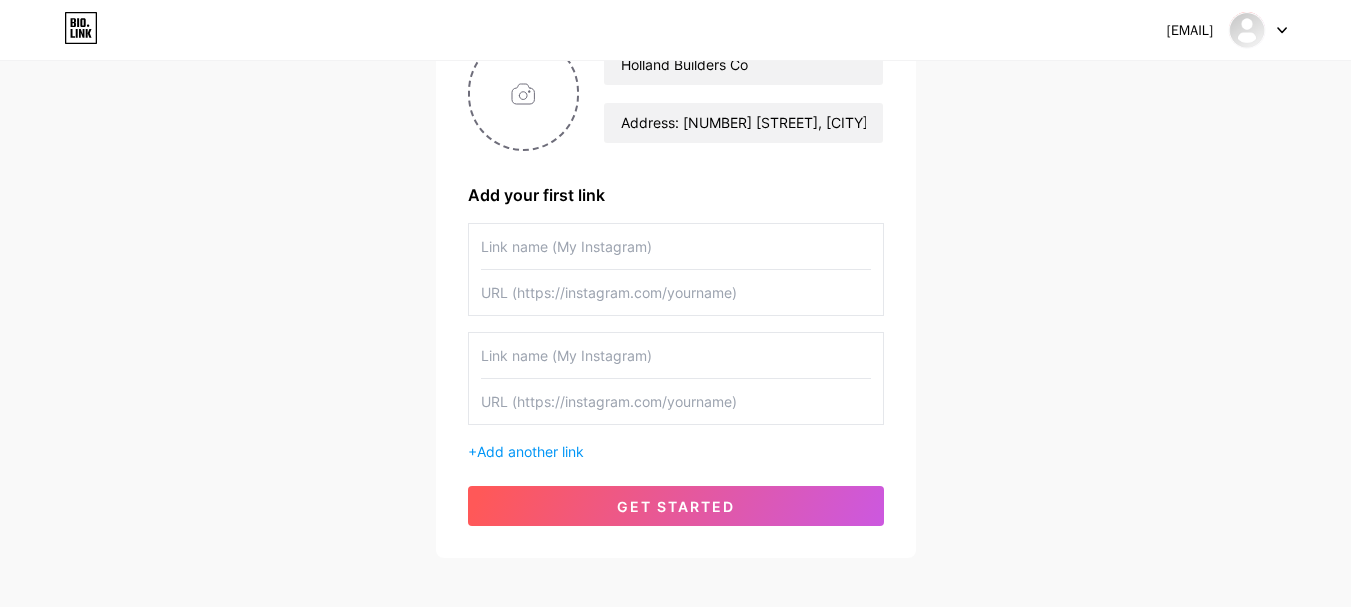 drag, startPoint x: 536, startPoint y: 299, endPoint x: 544, endPoint y: 308, distance: 12.0415945 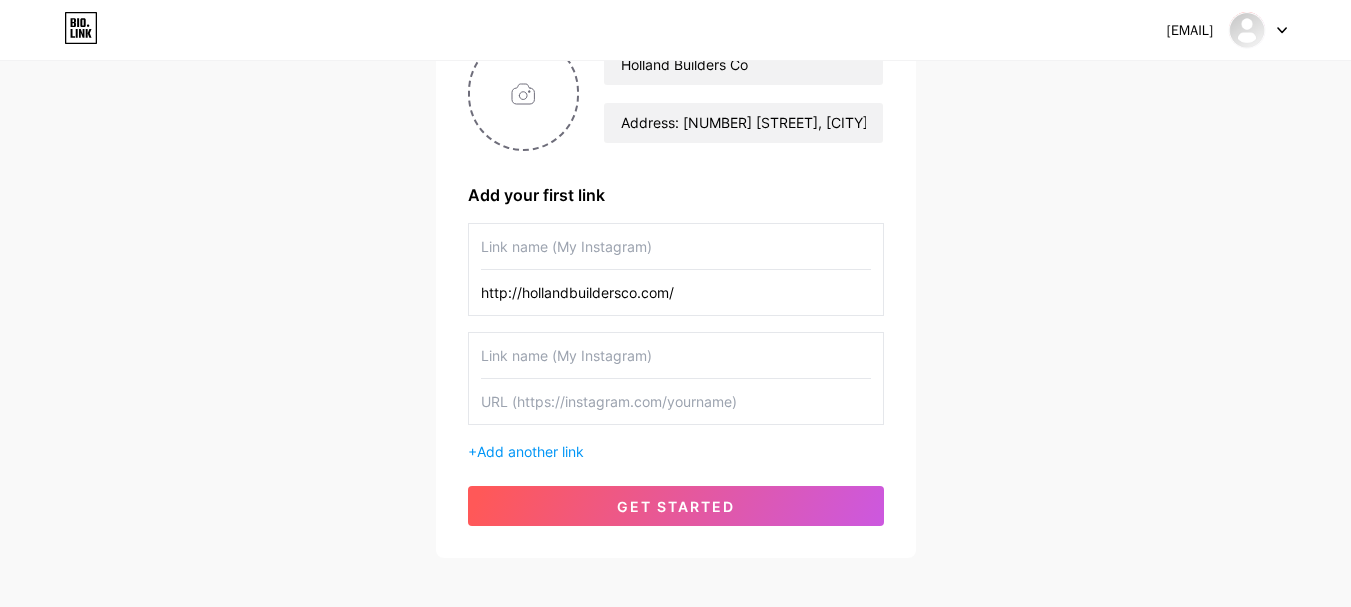 type on "http://hollandbuildersco.com/" 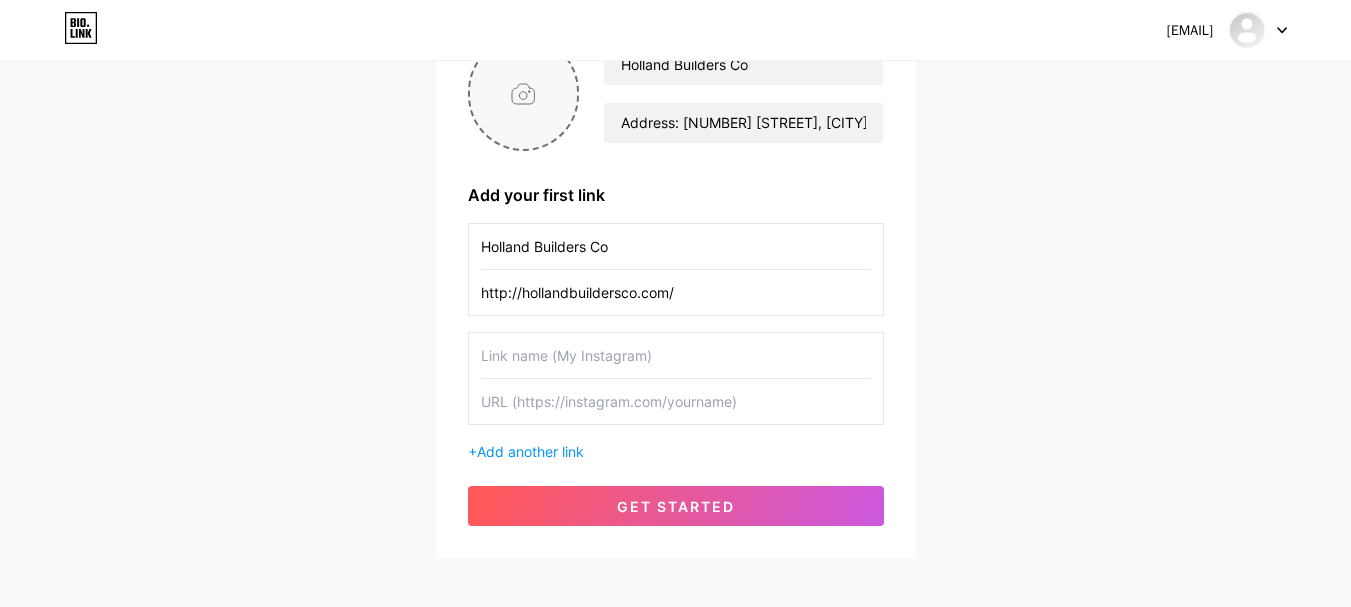 type on "Holland Builders Co" 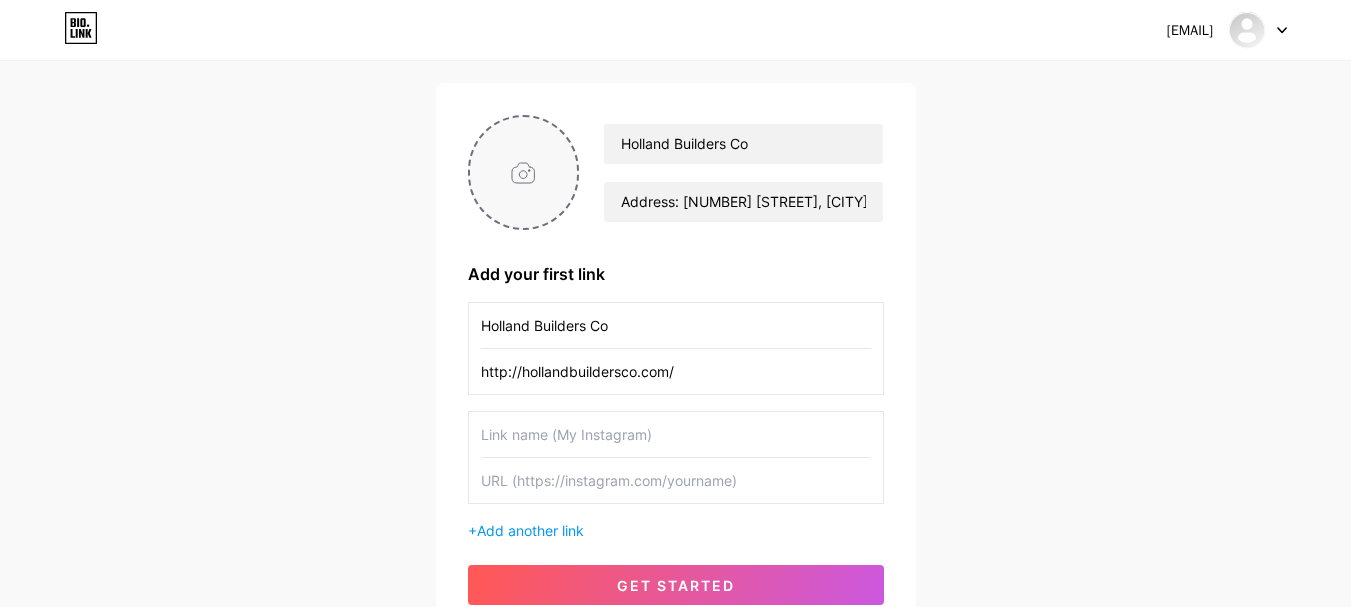 type on "C:\fakepath\Holland+Builders+Co.+LOGO.jpg" 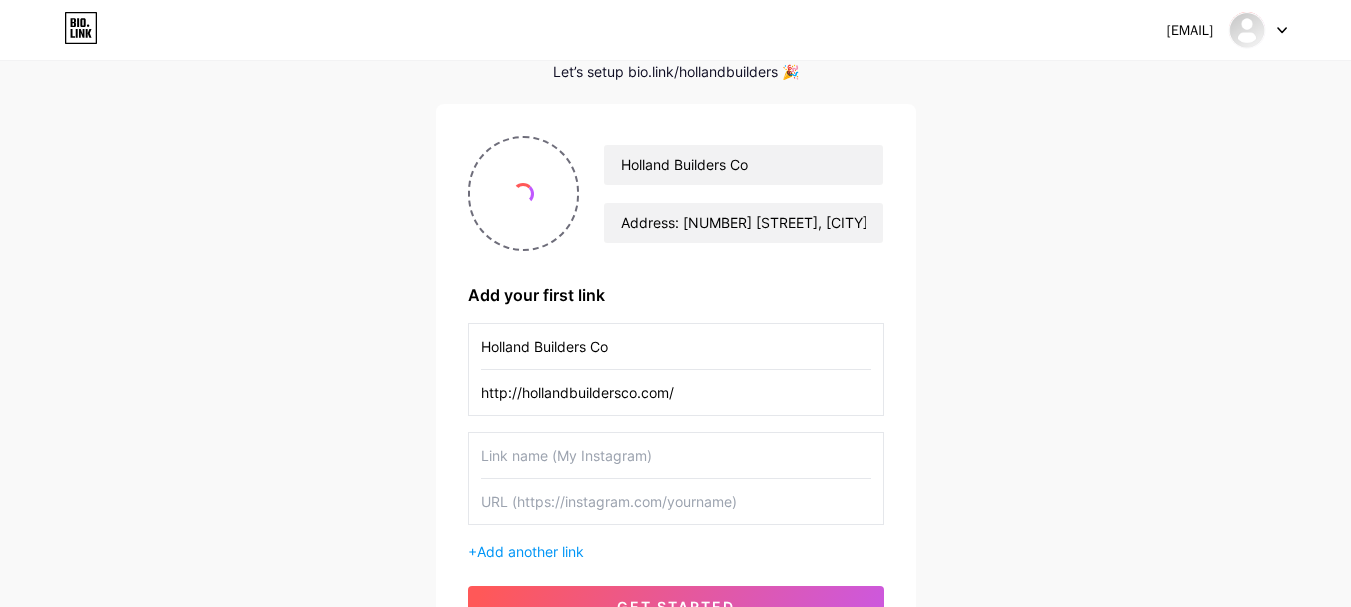 scroll, scrollTop: 200, scrollLeft: 0, axis: vertical 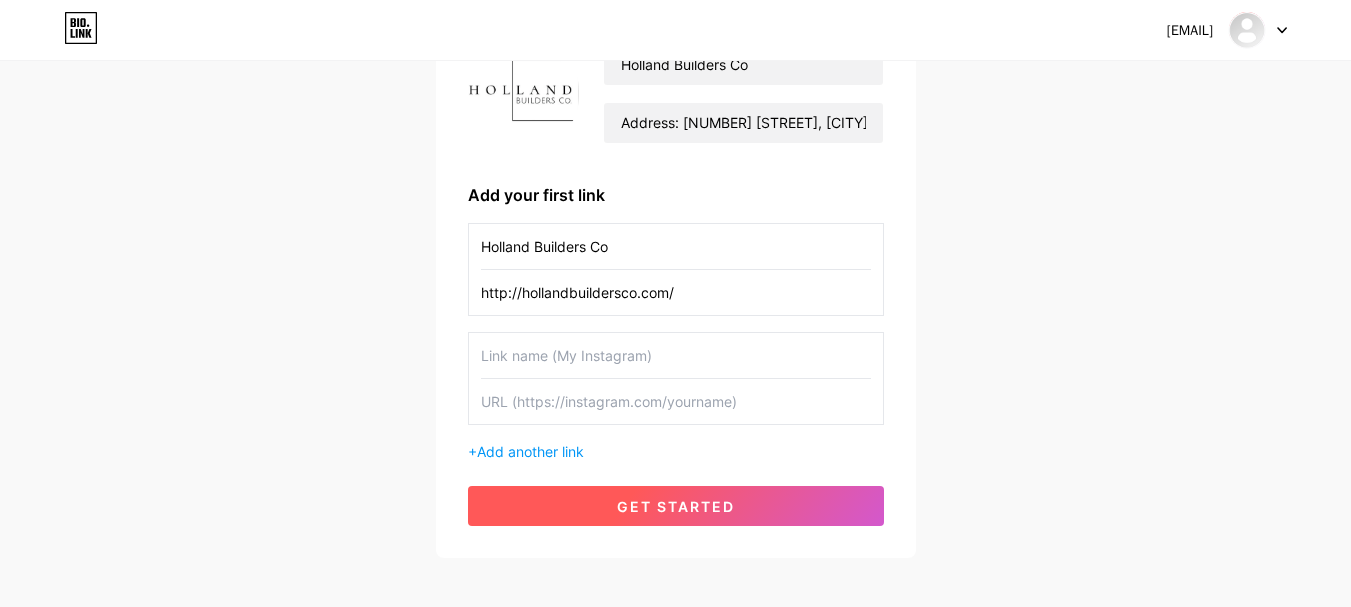 click on "get started" at bounding box center [676, 506] 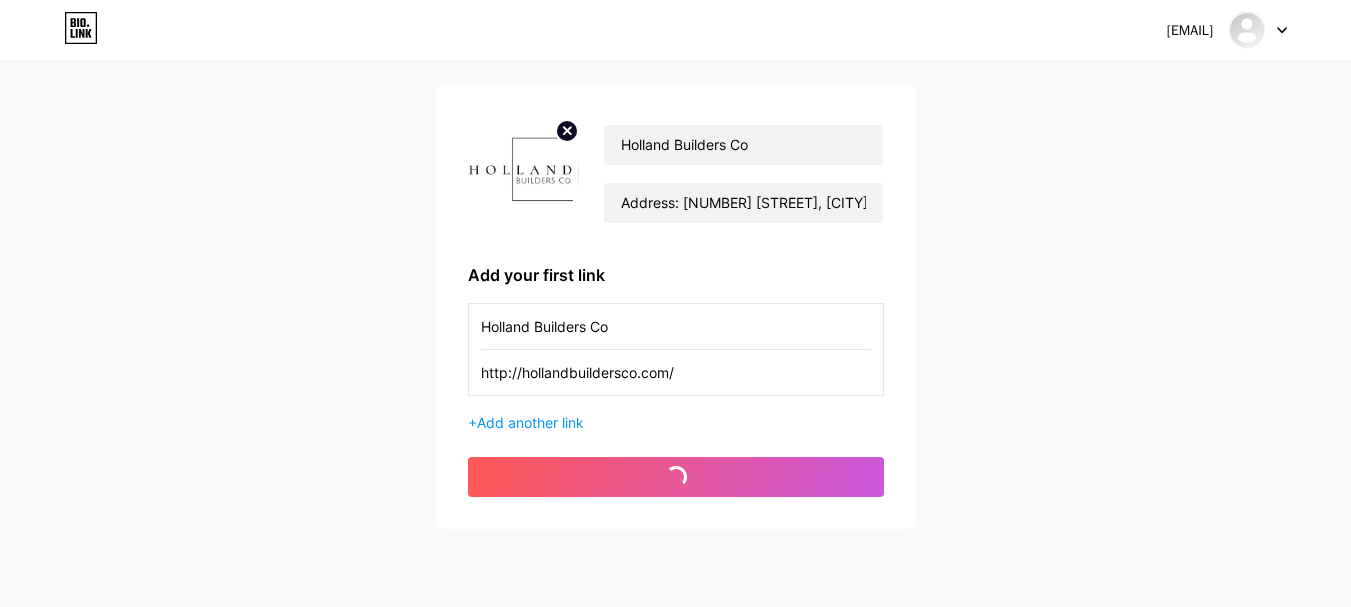 scroll, scrollTop: 86, scrollLeft: 0, axis: vertical 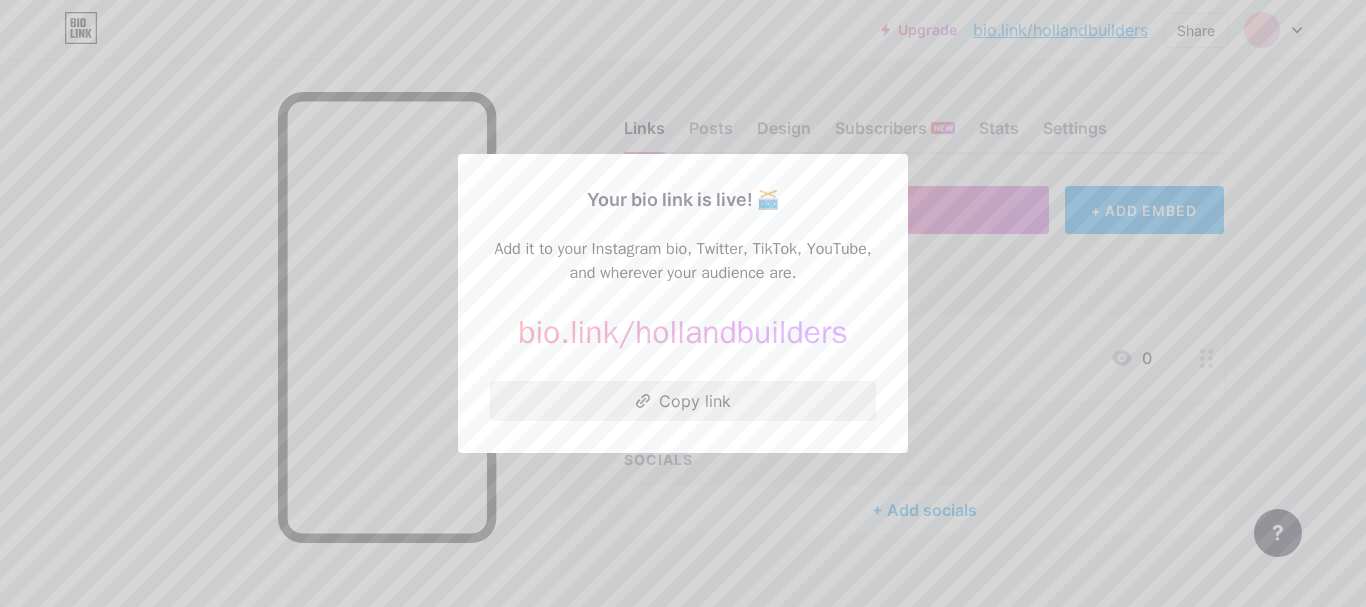 click on "Copy link" at bounding box center [683, 401] 